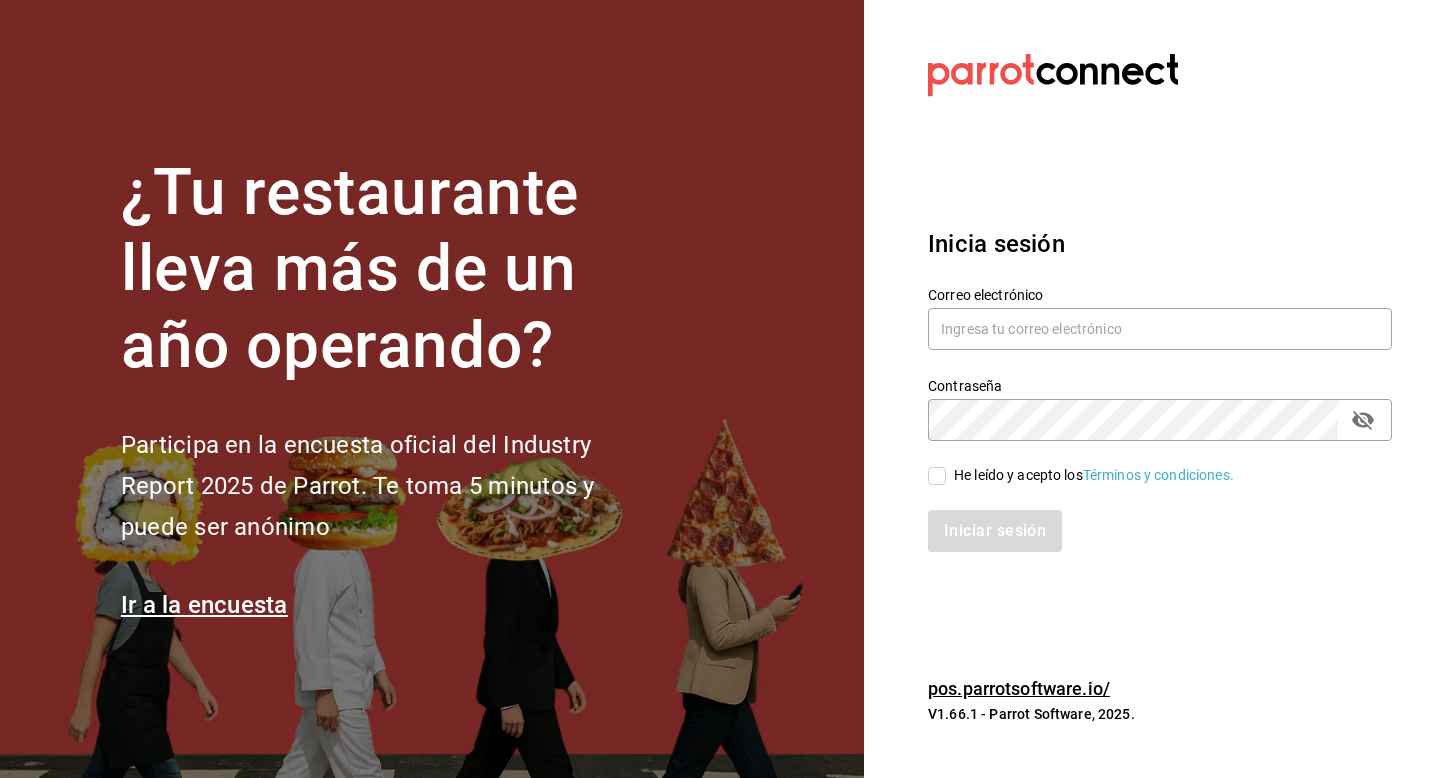 scroll, scrollTop: 0, scrollLeft: 0, axis: both 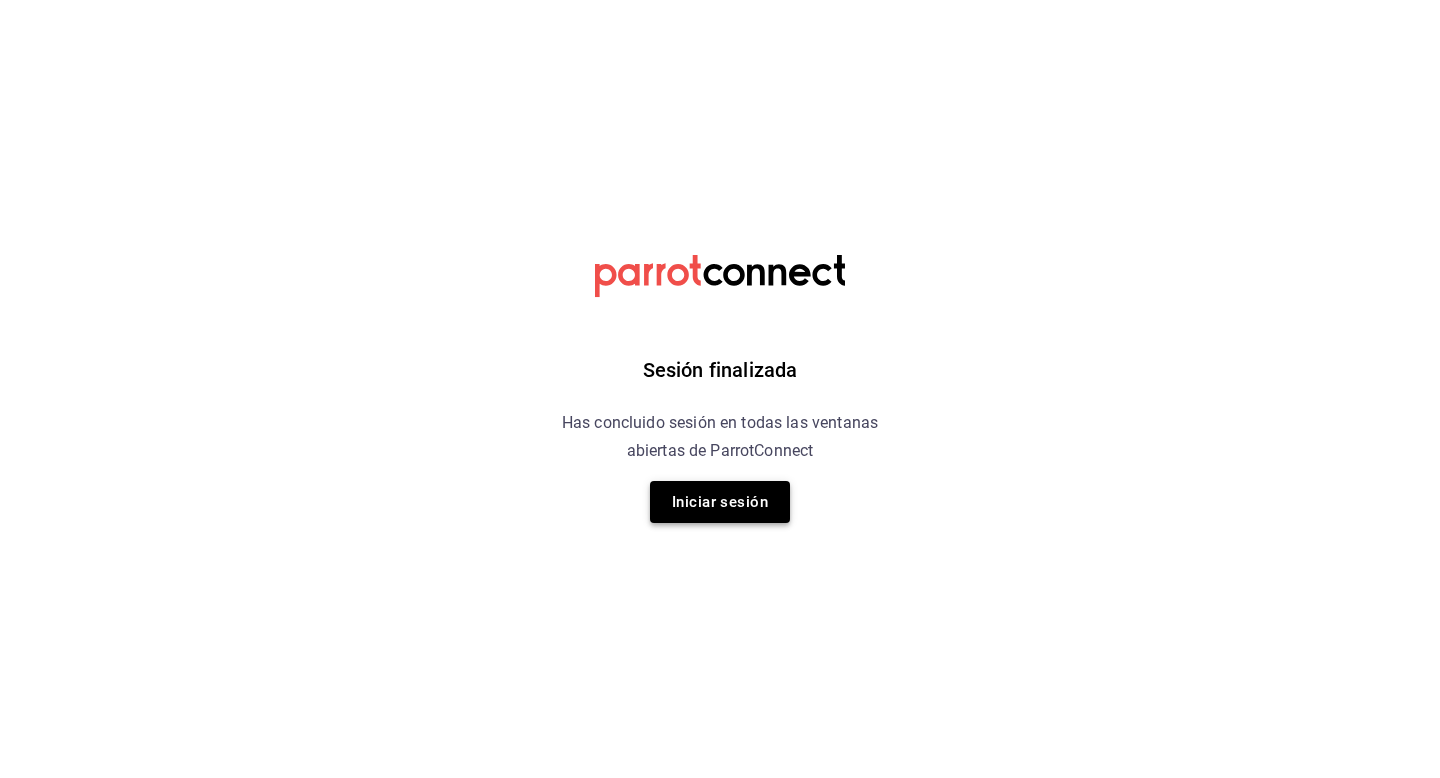 click on "Iniciar sesión" at bounding box center [720, 502] 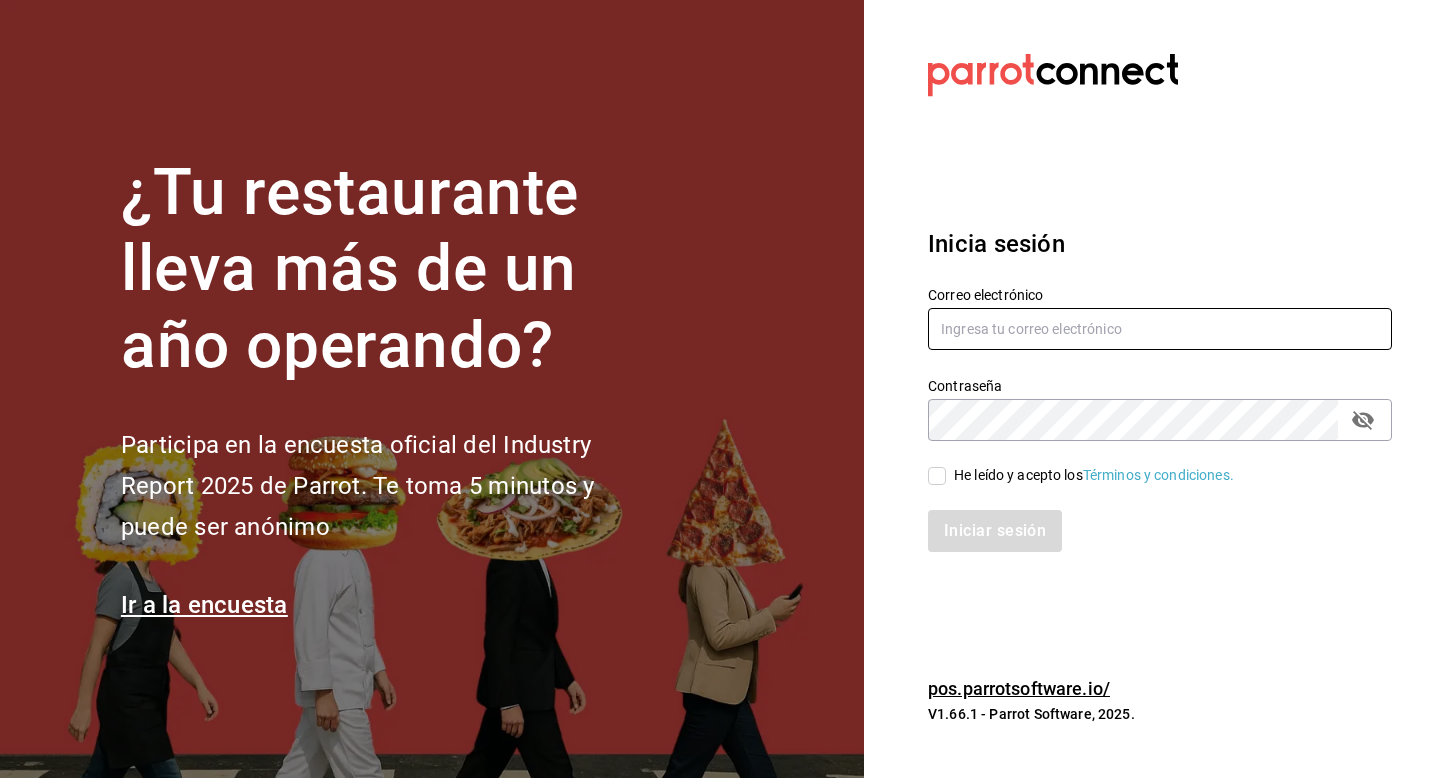 click at bounding box center [1160, 329] 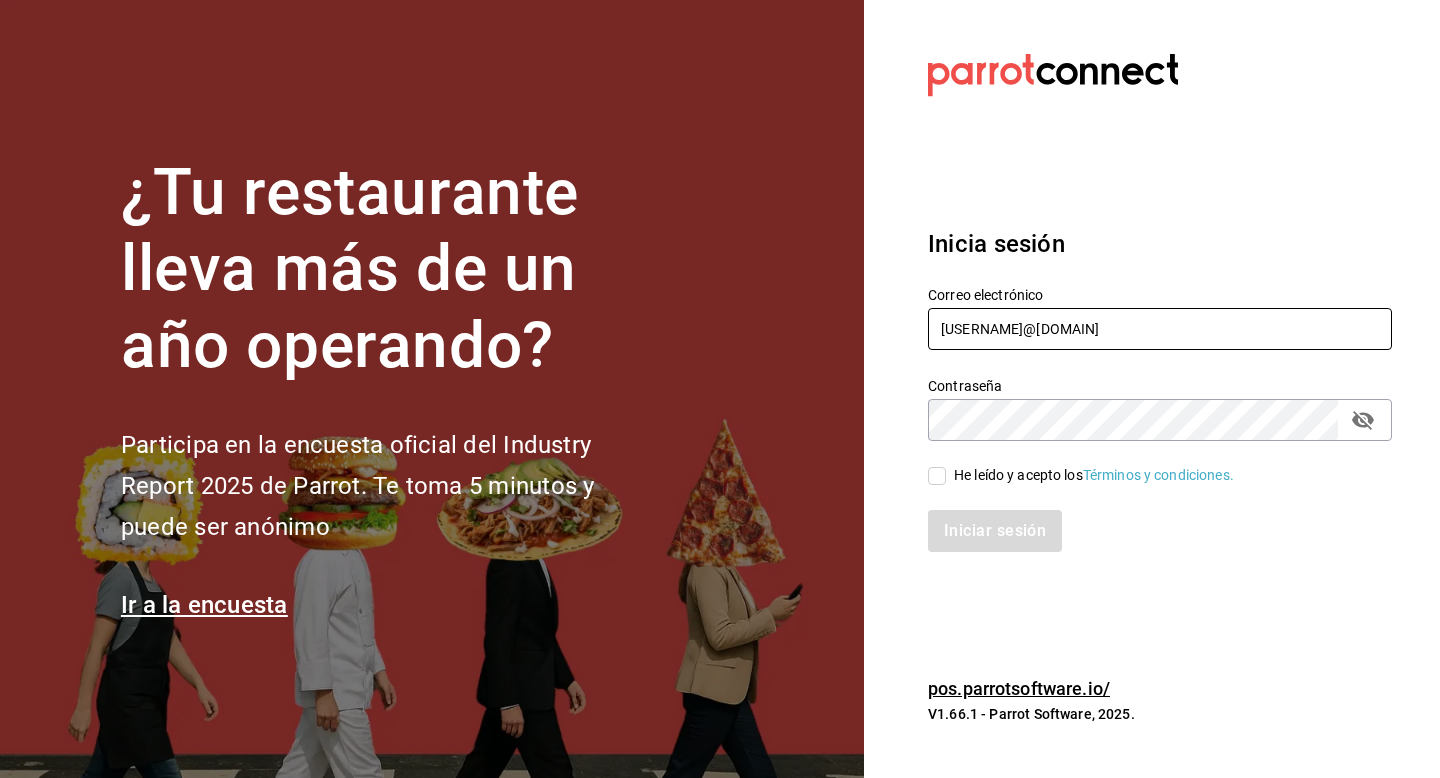 type on "multiuser@tacosdonpedro.com" 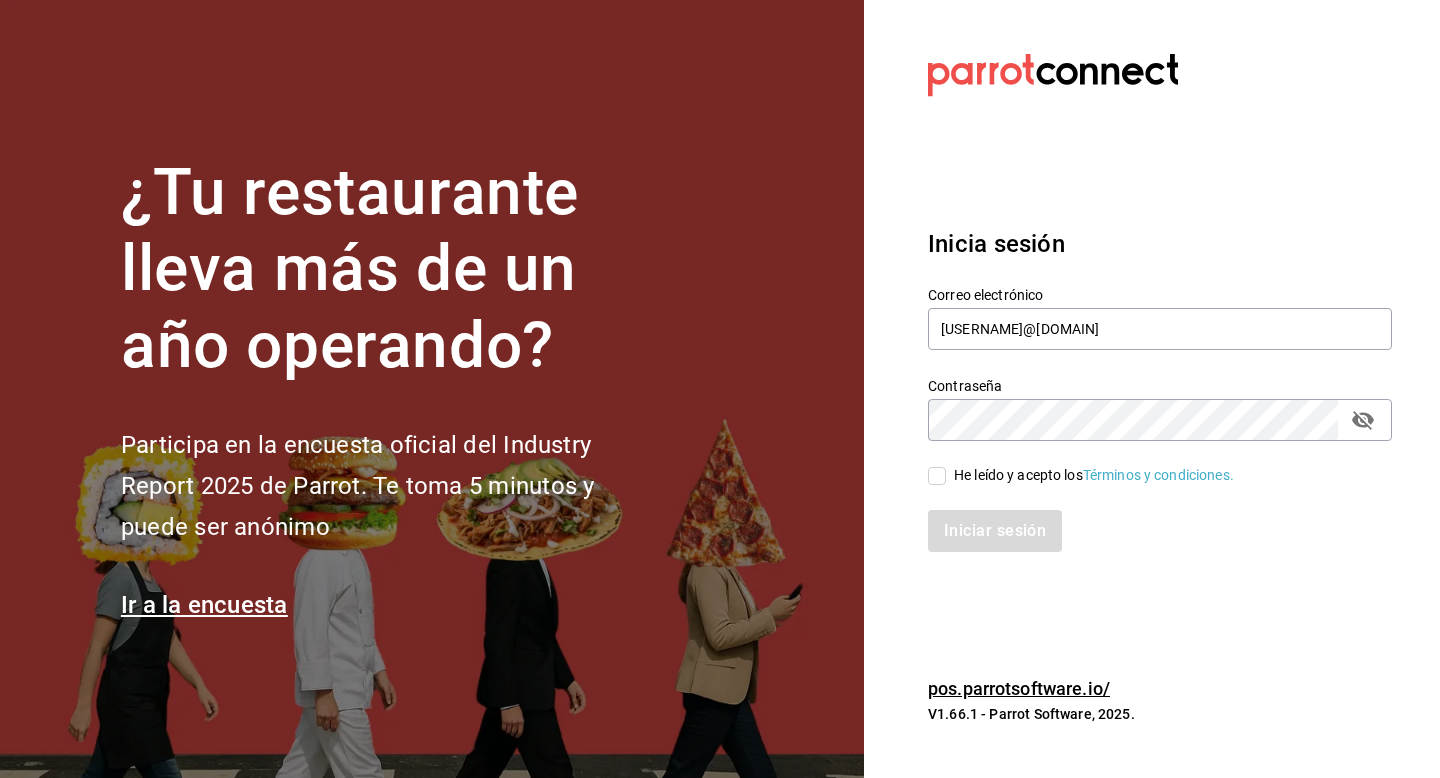 click on "He leído y acepto los  Términos y condiciones." at bounding box center [1094, 475] 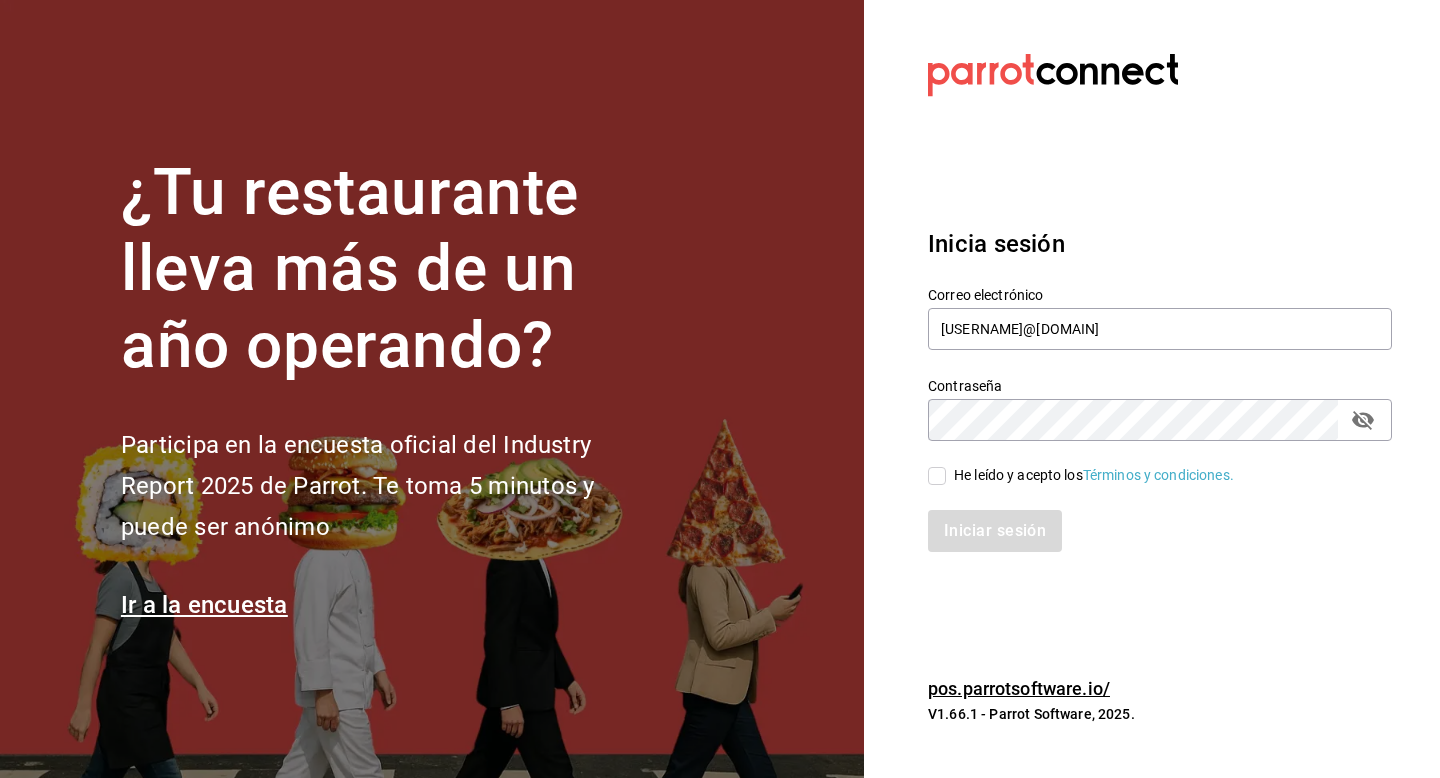 checkbox on "true" 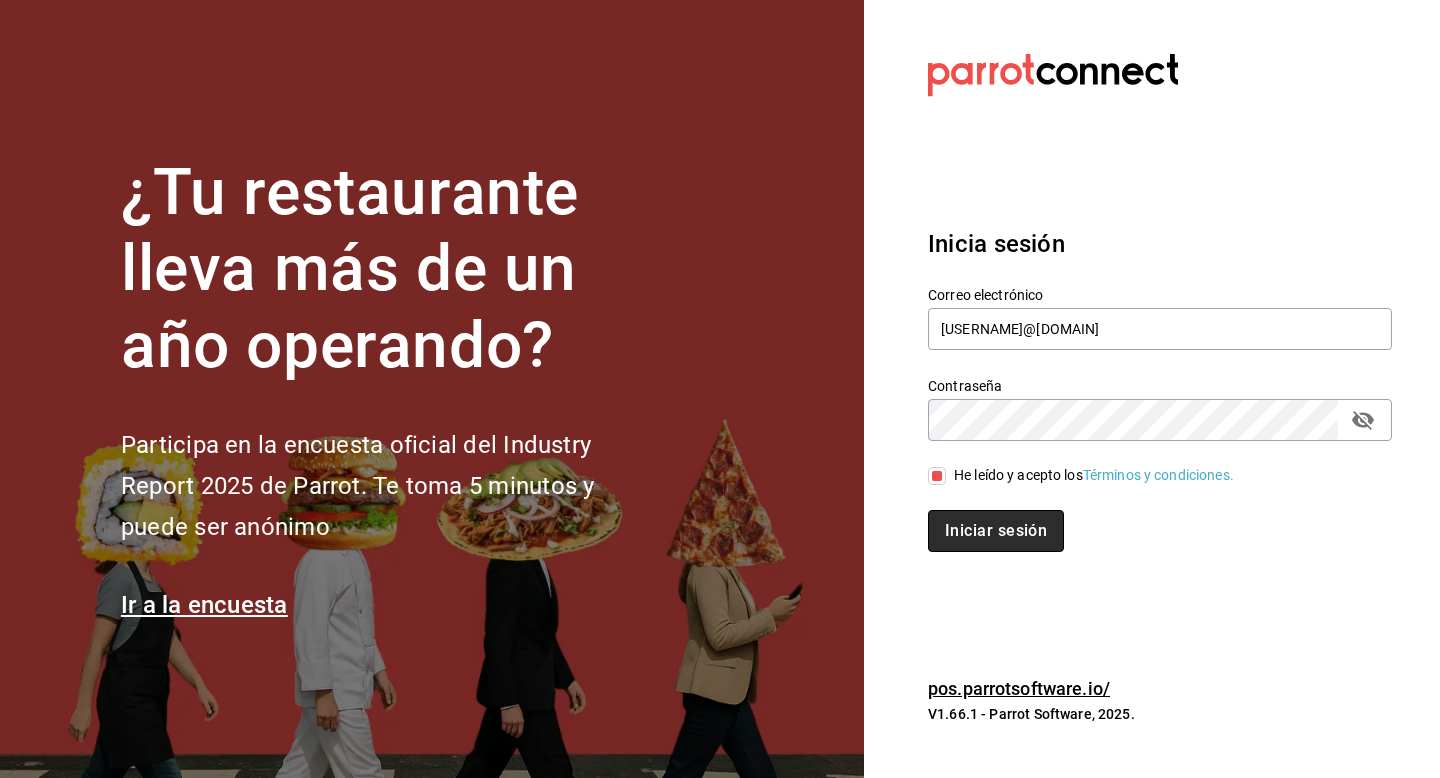 click on "Iniciar sesión" at bounding box center [996, 531] 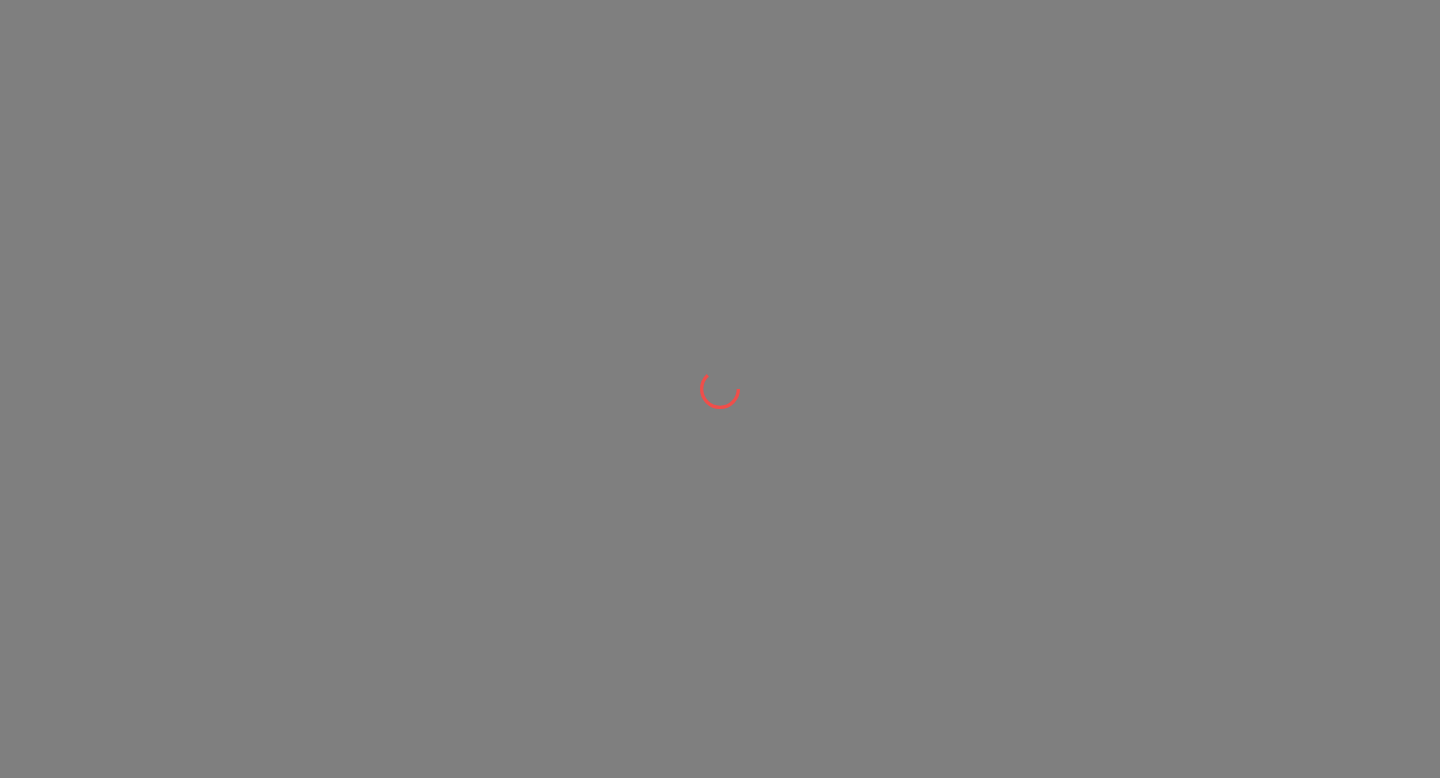 scroll, scrollTop: 0, scrollLeft: 0, axis: both 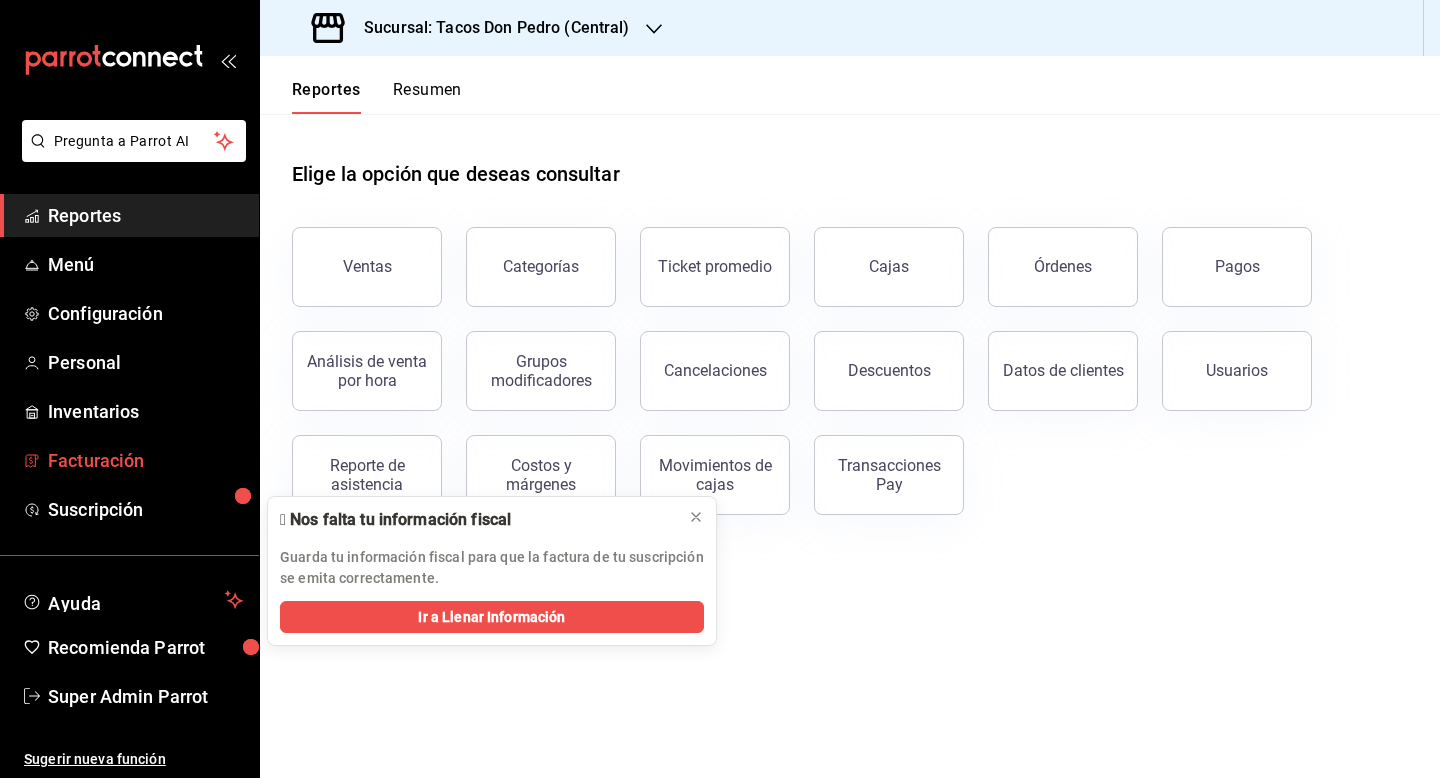 click on "Facturación" at bounding box center [145, 460] 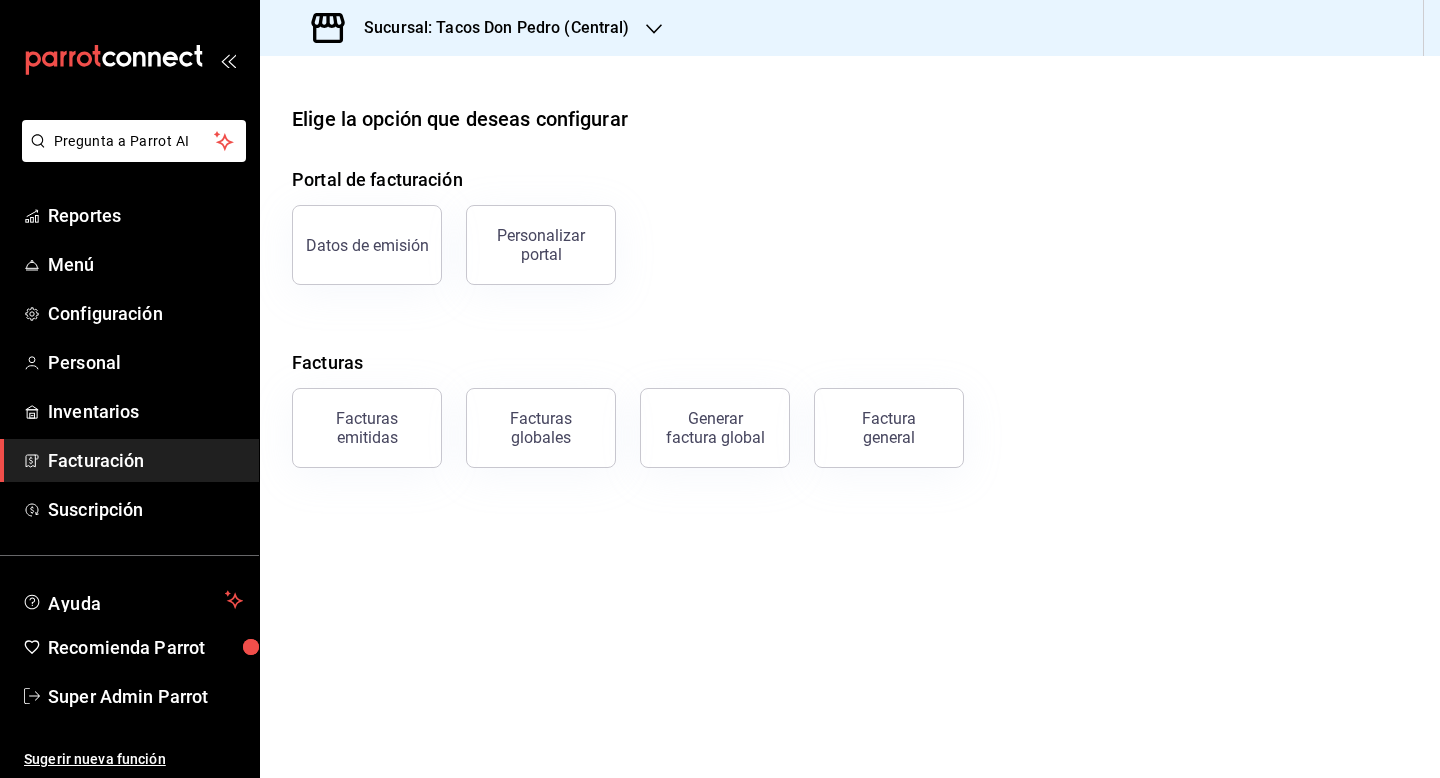 click on "Personalizar portal" at bounding box center [541, 245] 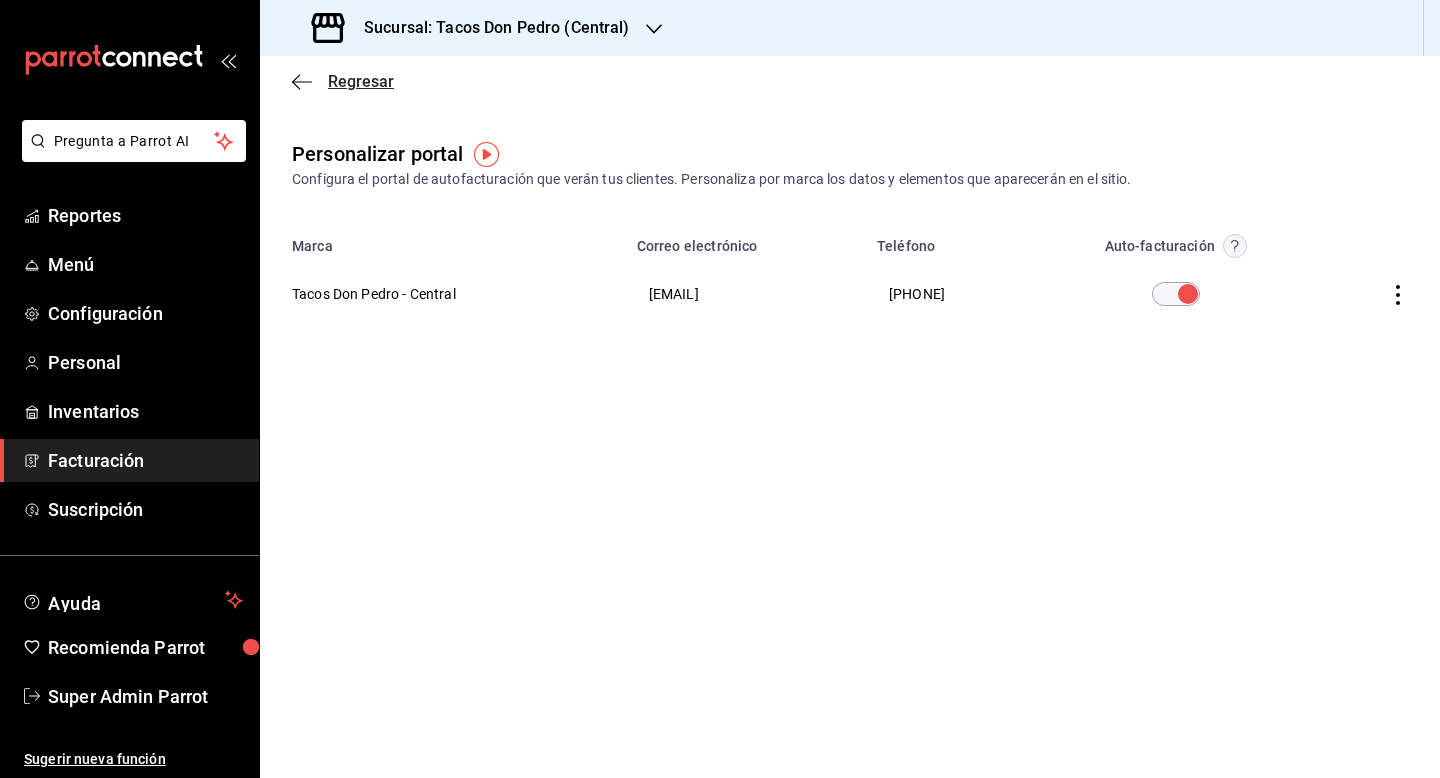 click on "Regresar" at bounding box center [361, 81] 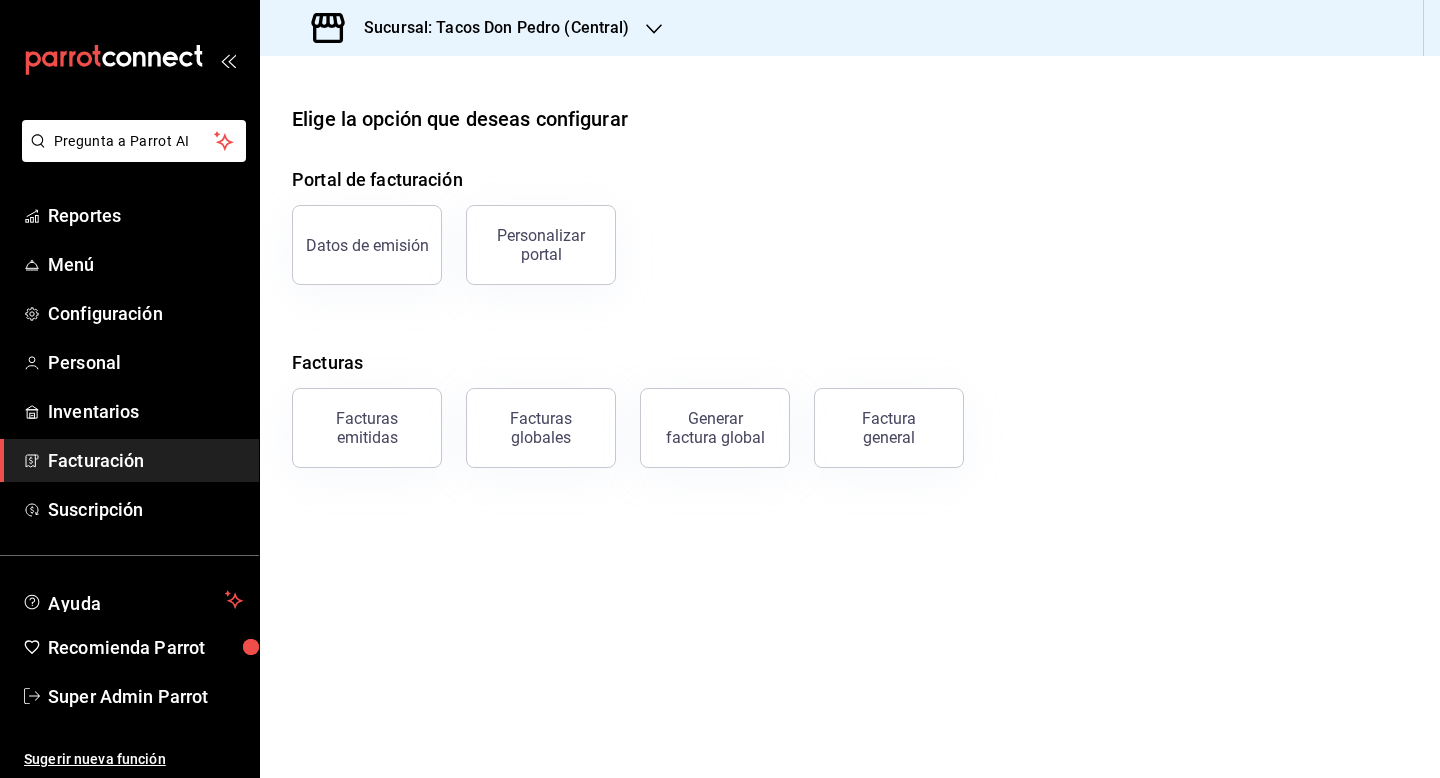 click on "Sucursal: Tacos Don Pedro (Central)" at bounding box center (473, 28) 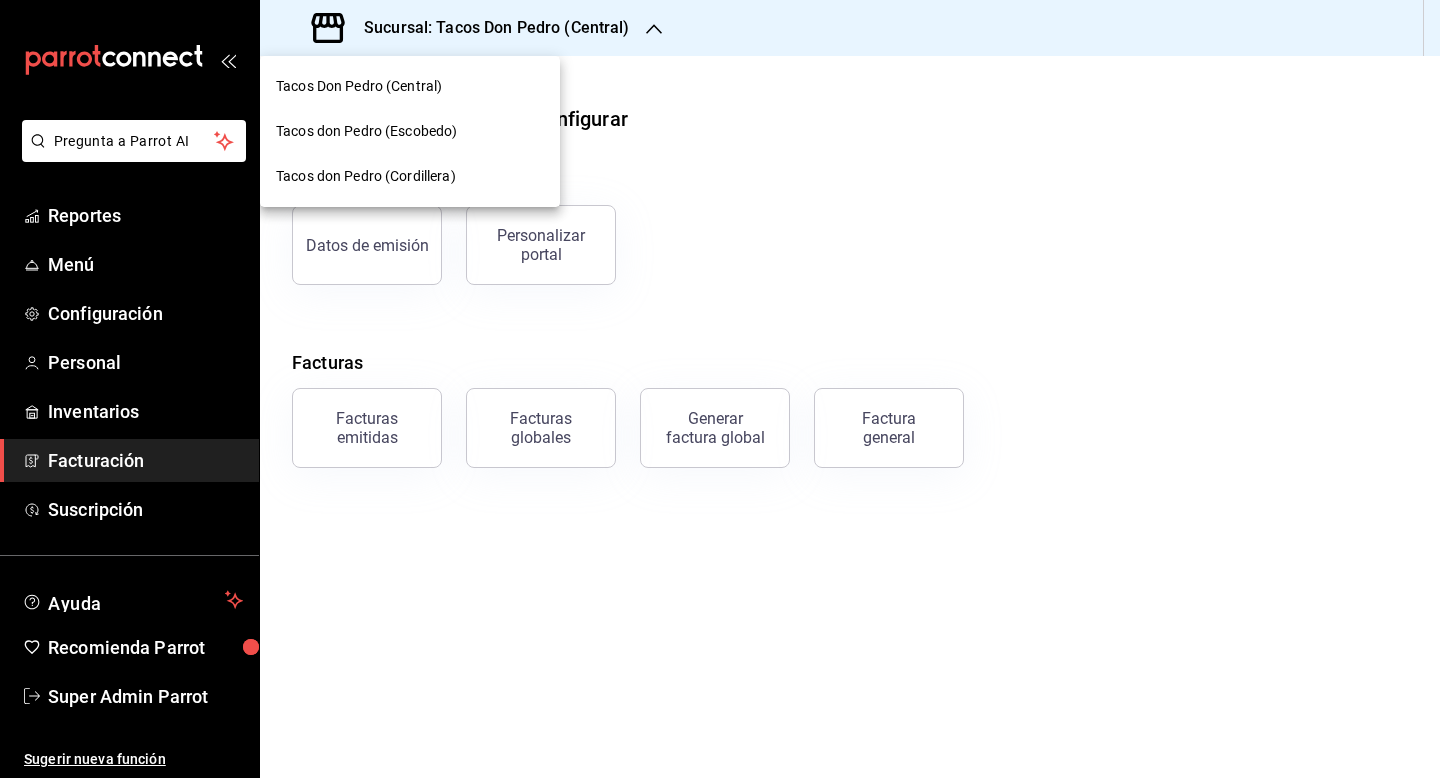 click on "Tacos don Pedro (Escobedo)" at bounding box center (366, 131) 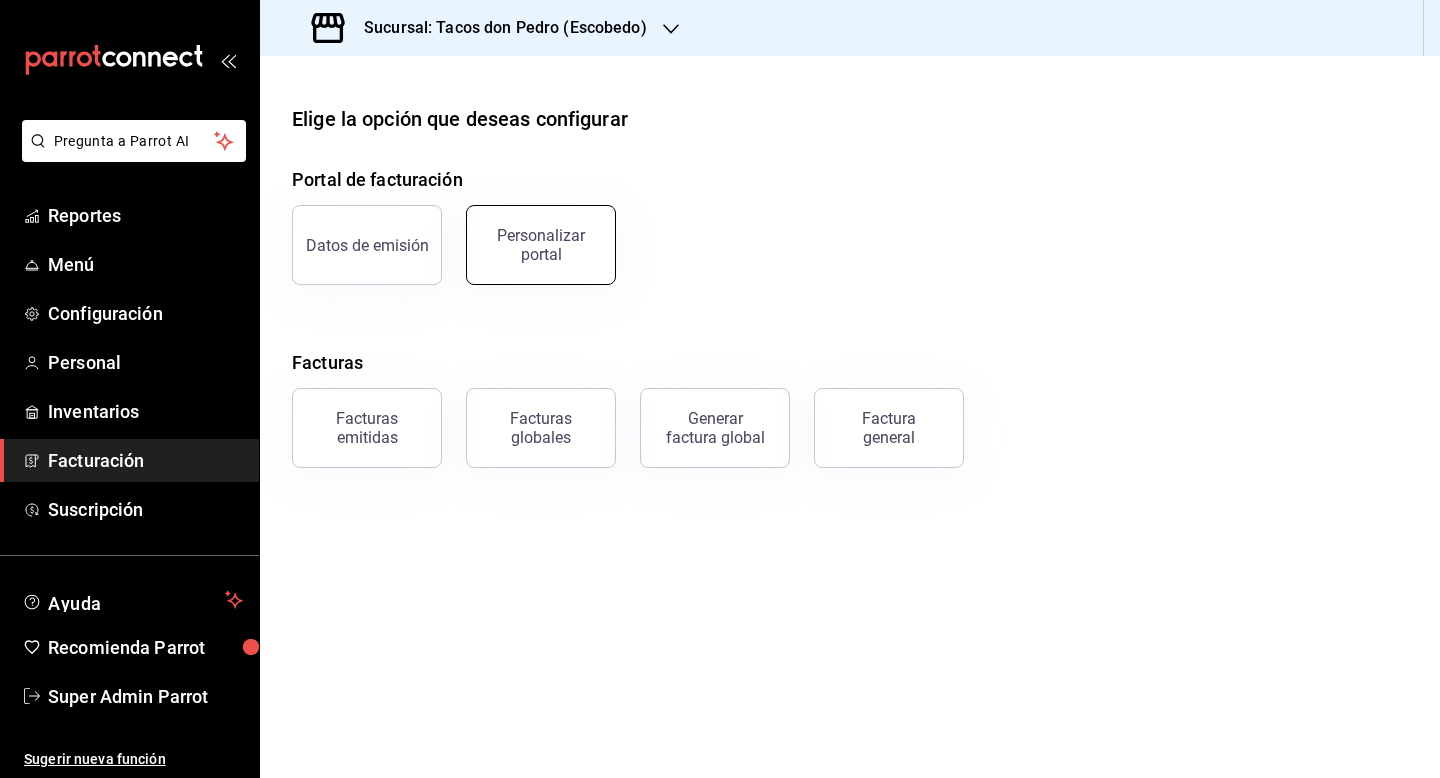 click on "Personalizar portal" at bounding box center (541, 245) 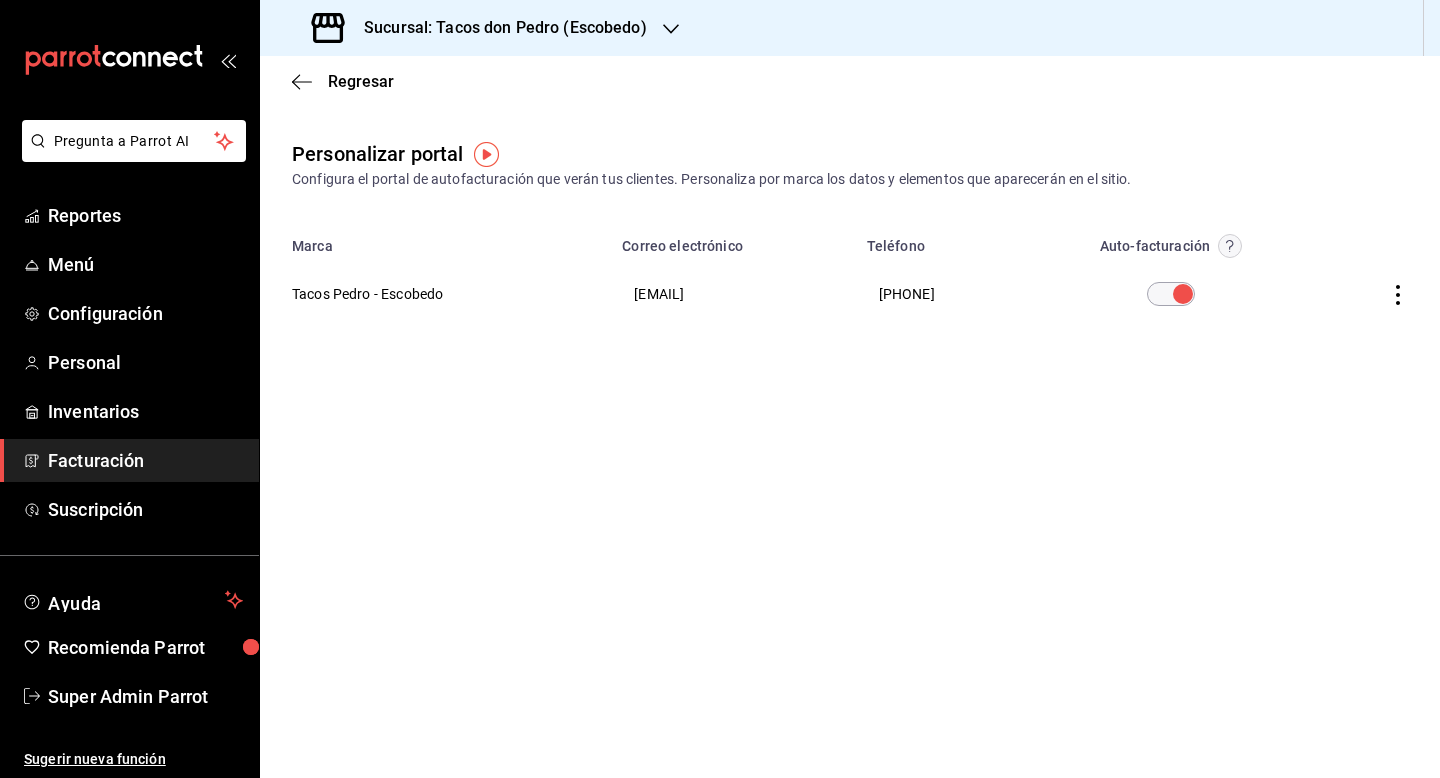 click on "Sucursal: Tacos don Pedro (Escobedo)" at bounding box center [497, 28] 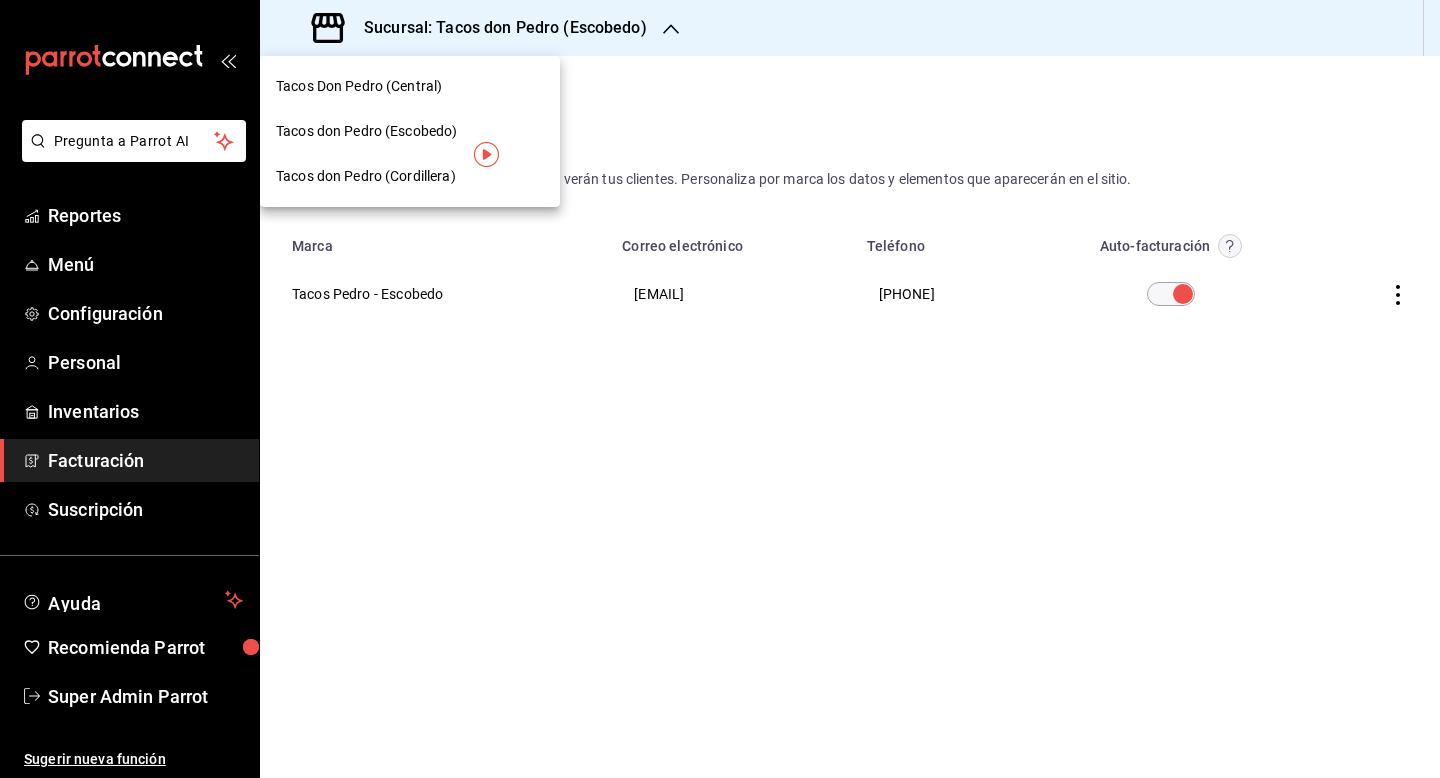 click on "Tacos don Pedro (Cordillera)" at bounding box center [410, 176] 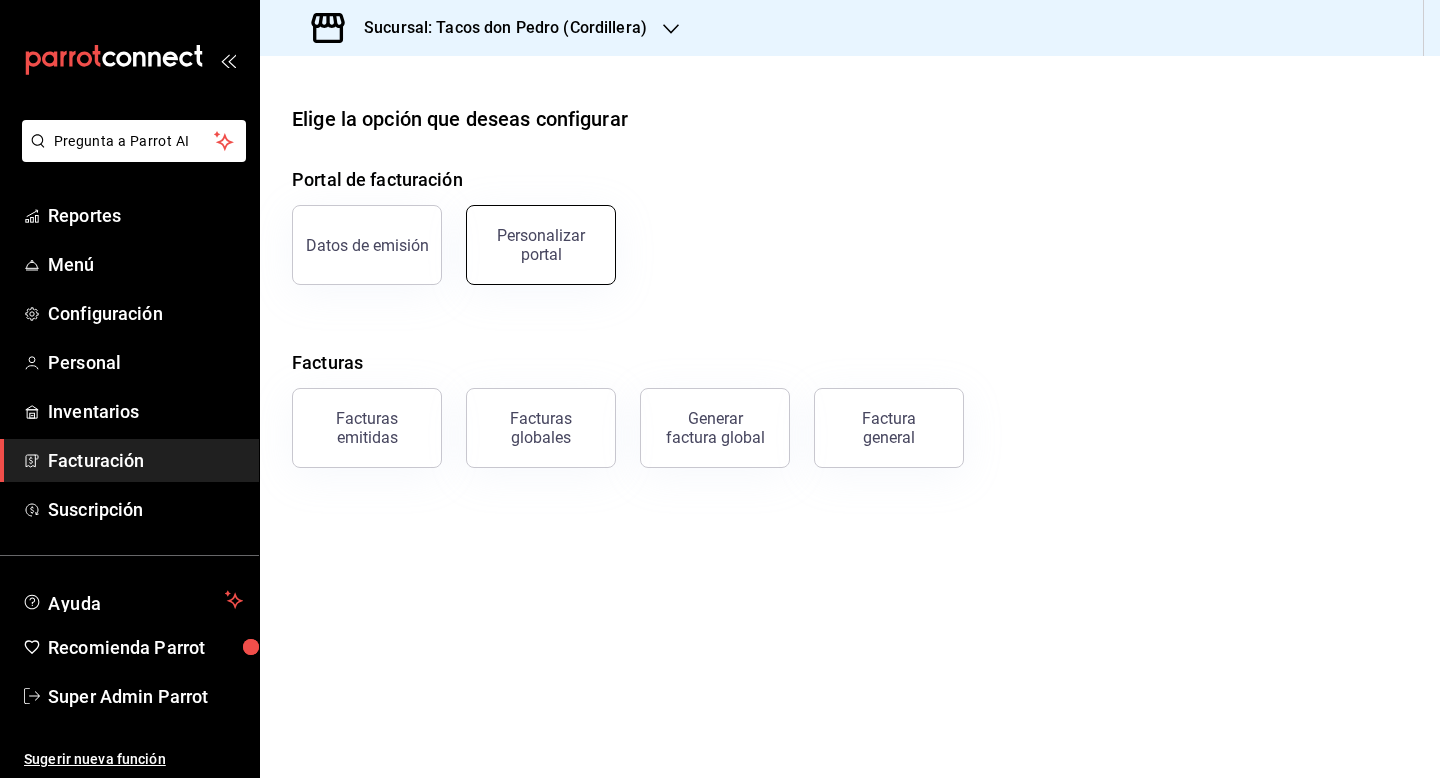 click on "Personalizar portal" at bounding box center [541, 245] 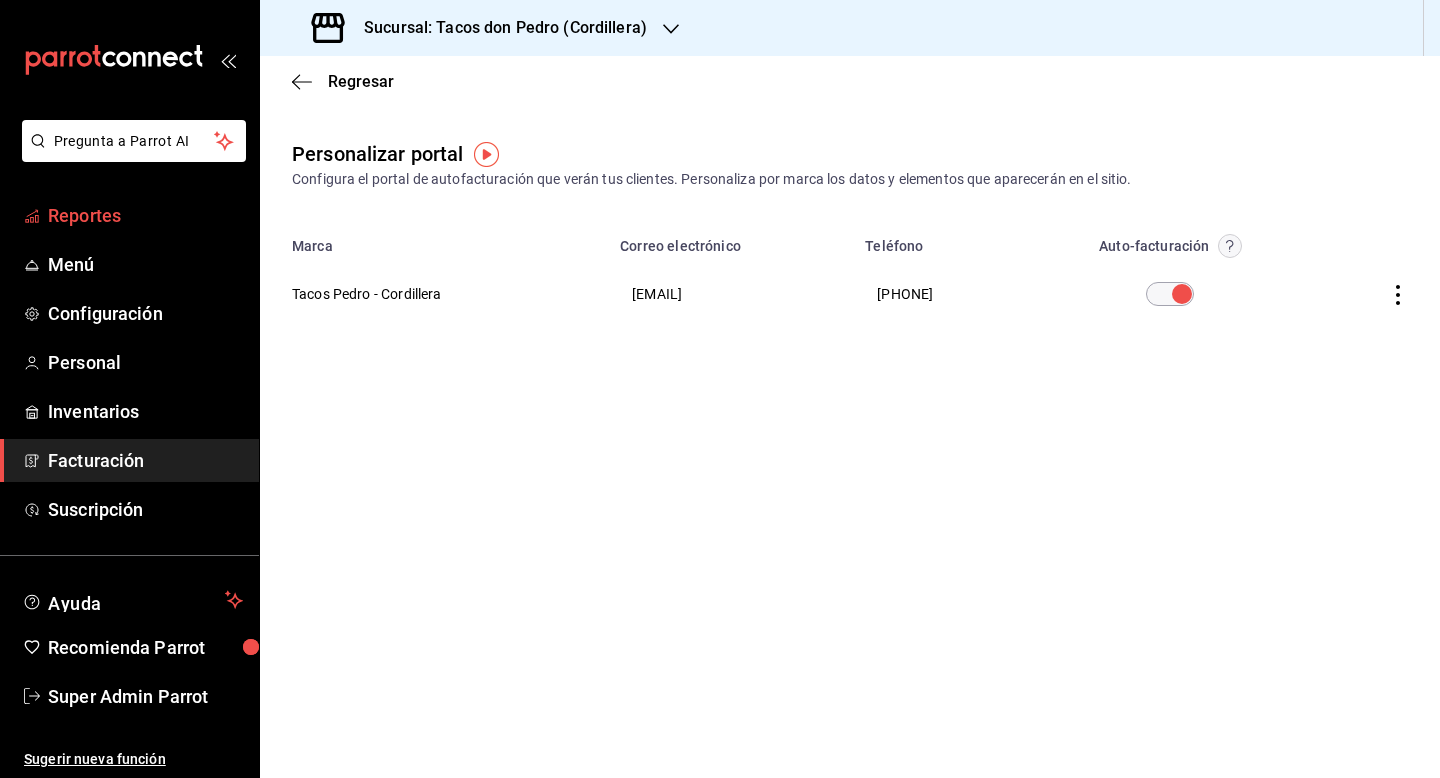 click on "Reportes" at bounding box center (145, 215) 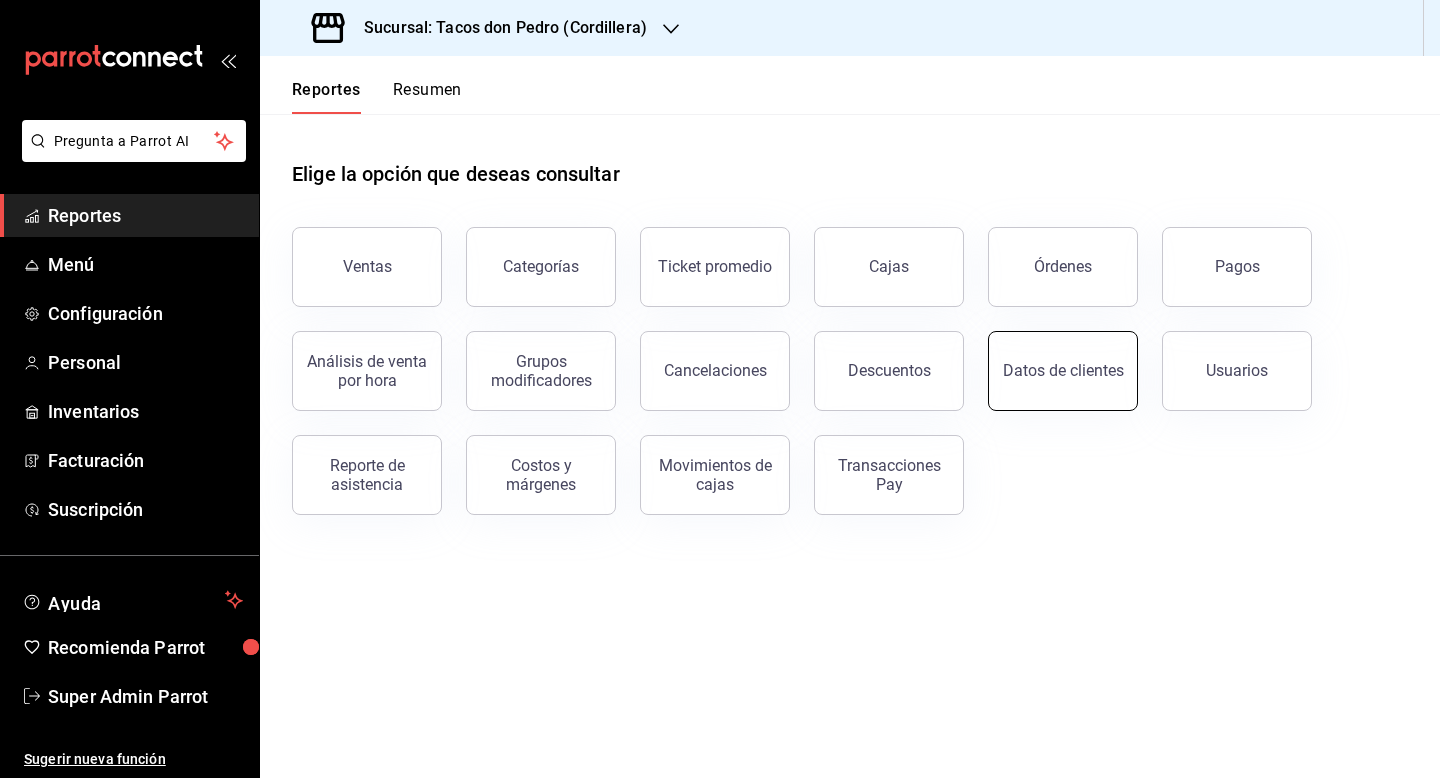 click on "Datos de clientes" at bounding box center (1063, 371) 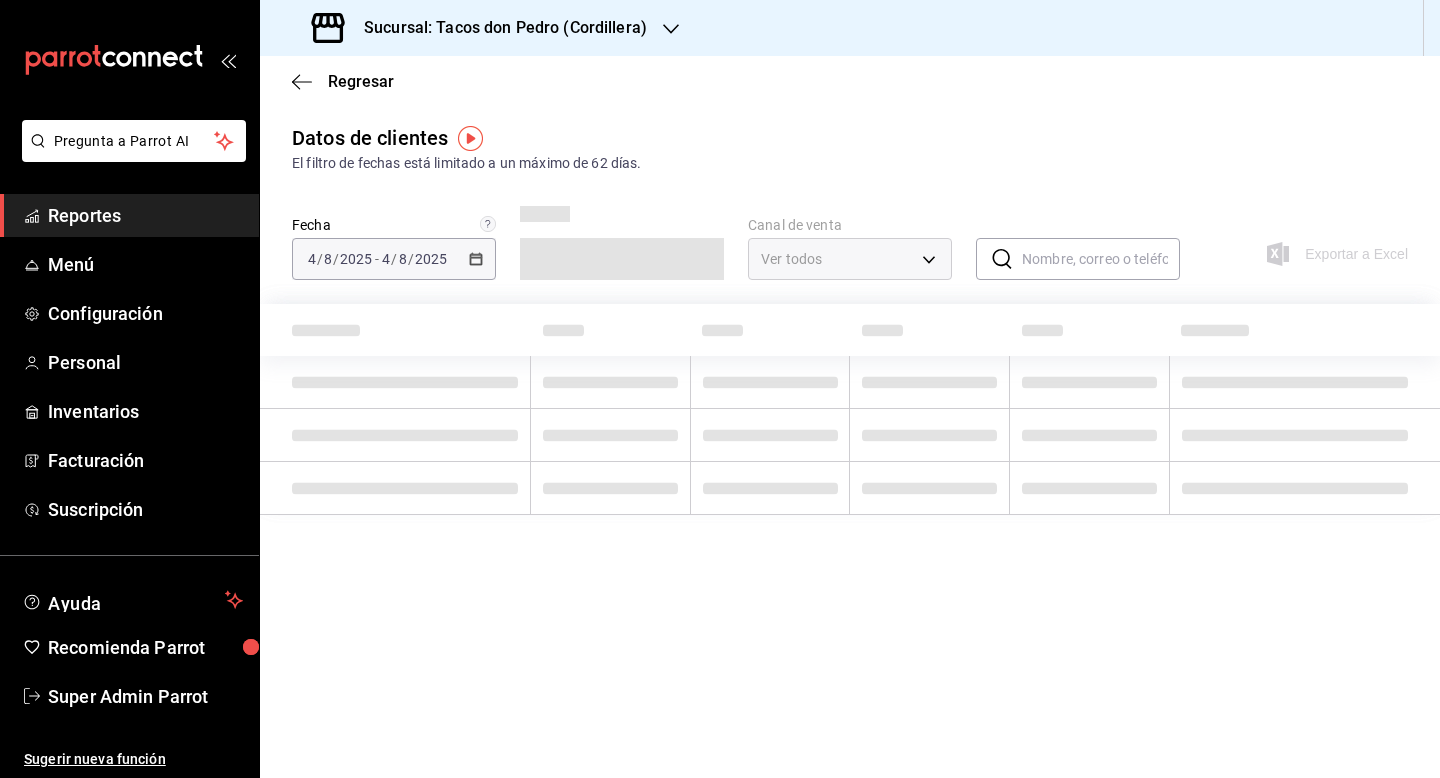 type on "PARROT,DIDI_FOOD,ONLINE" 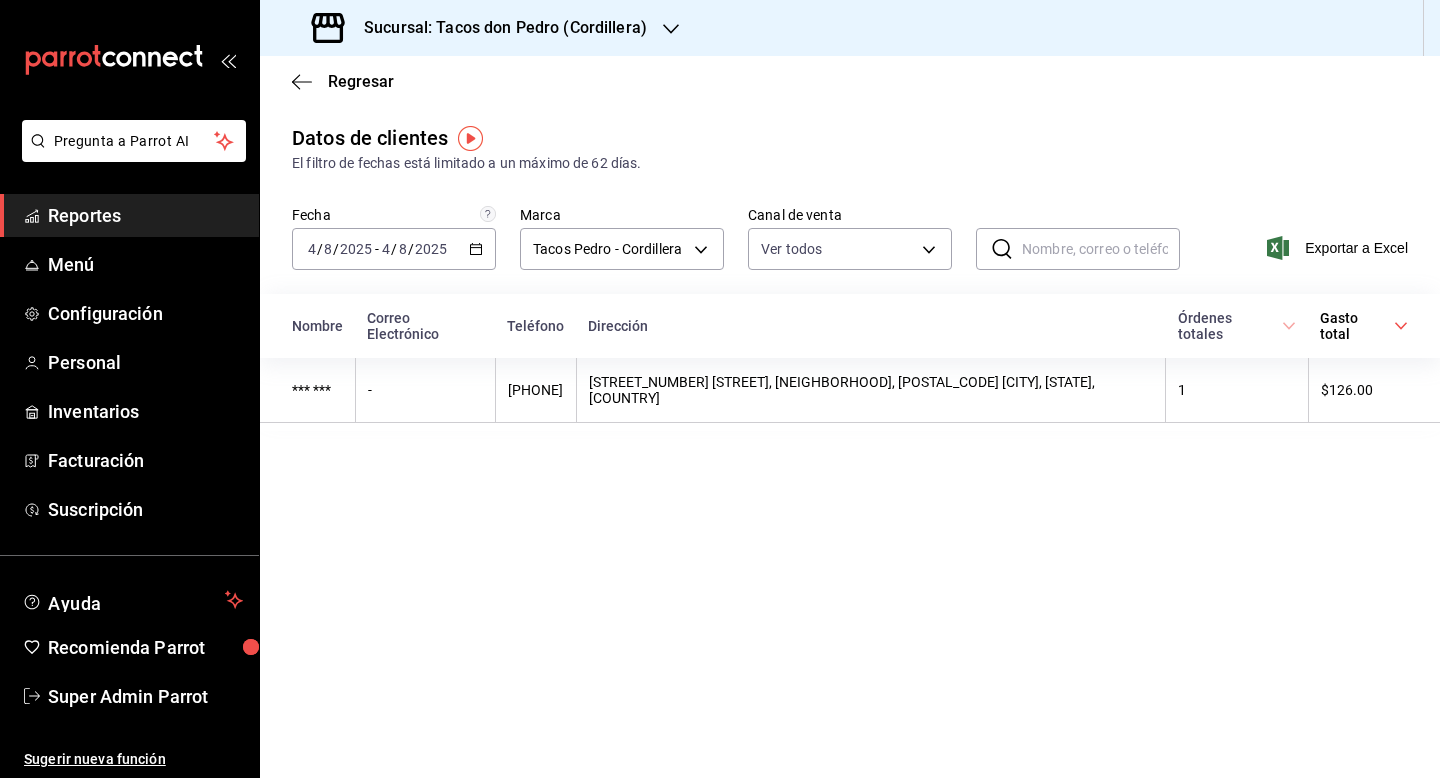 click on "2025-08-04 4 / 8 / 2025 - 2025-08-04 4 / 8 / 2025" at bounding box center (394, 249) 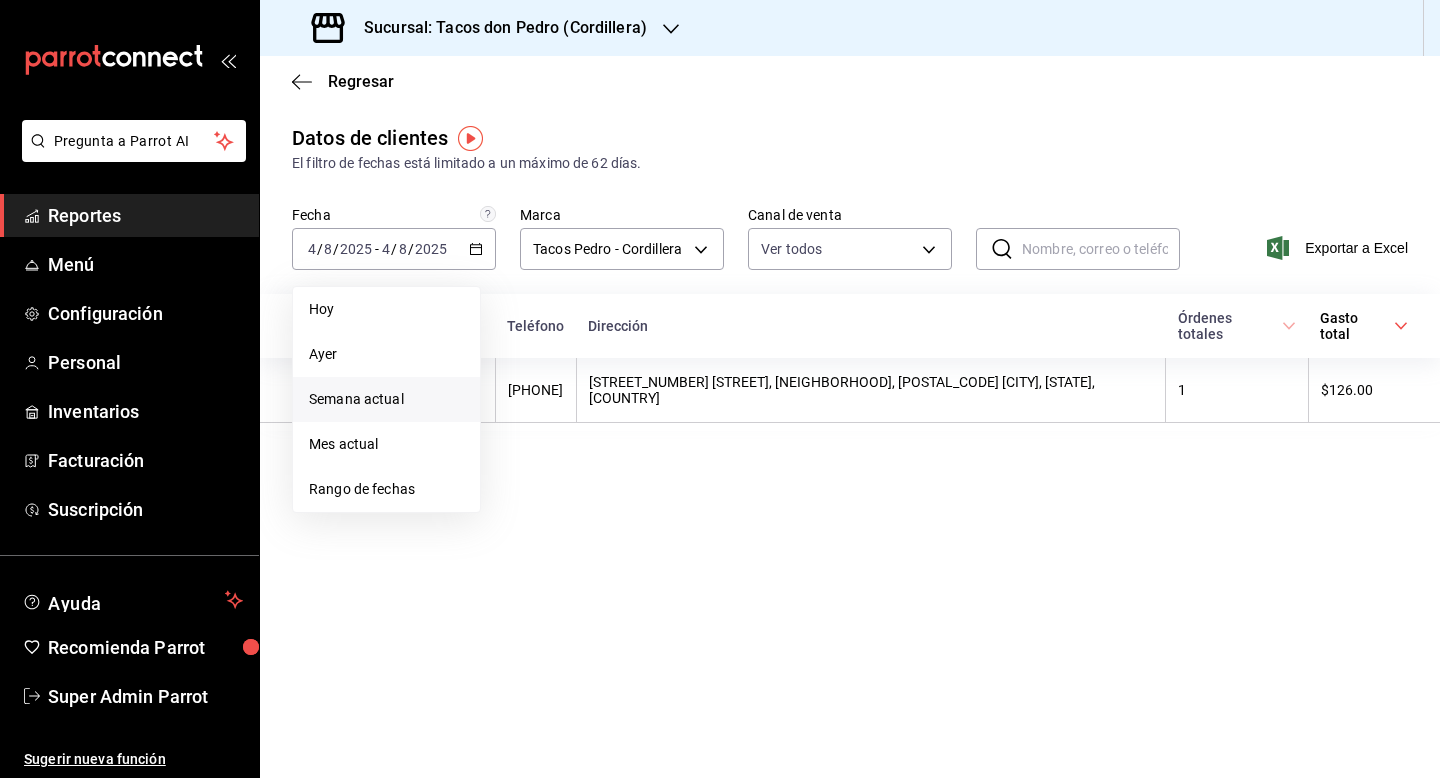 click on "Semana actual" at bounding box center (386, 399) 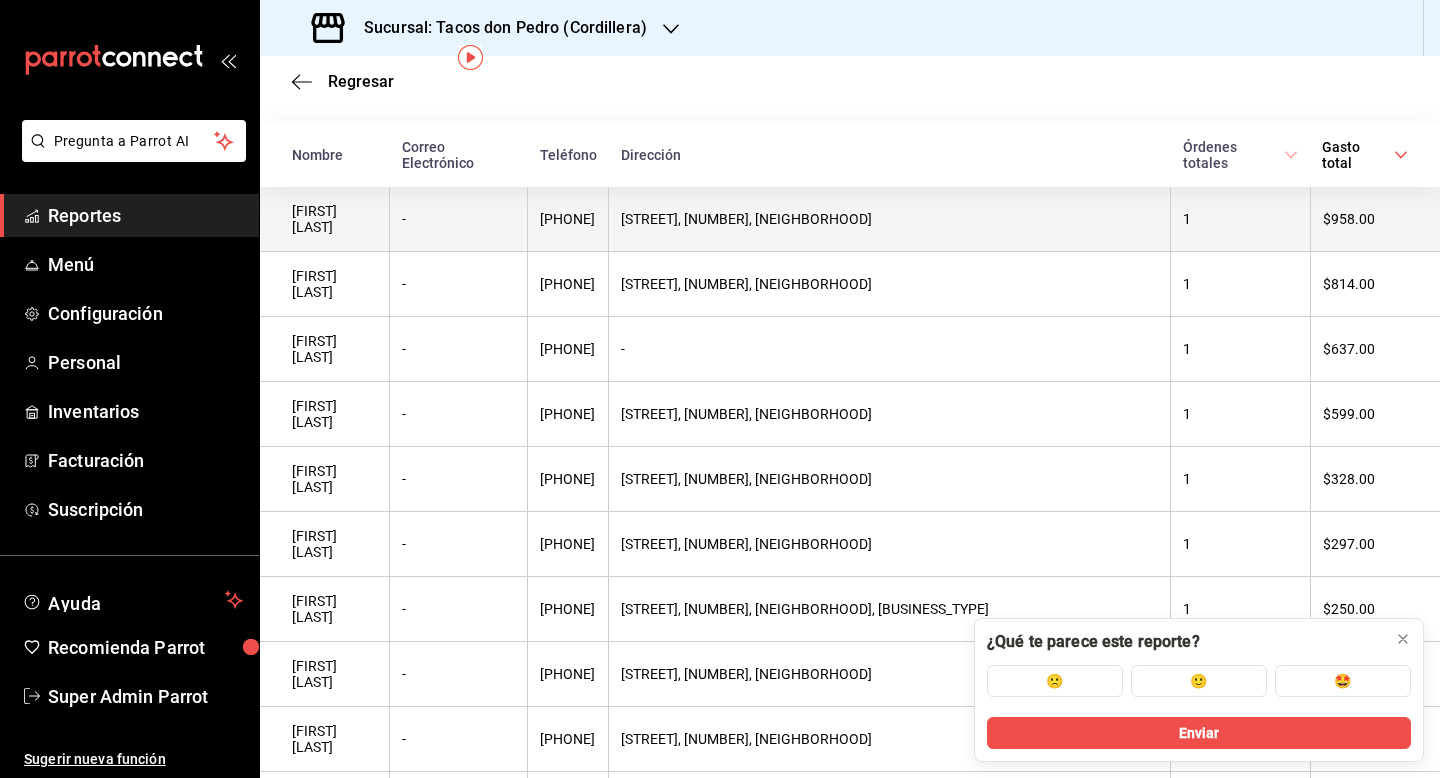 scroll, scrollTop: 215, scrollLeft: 0, axis: vertical 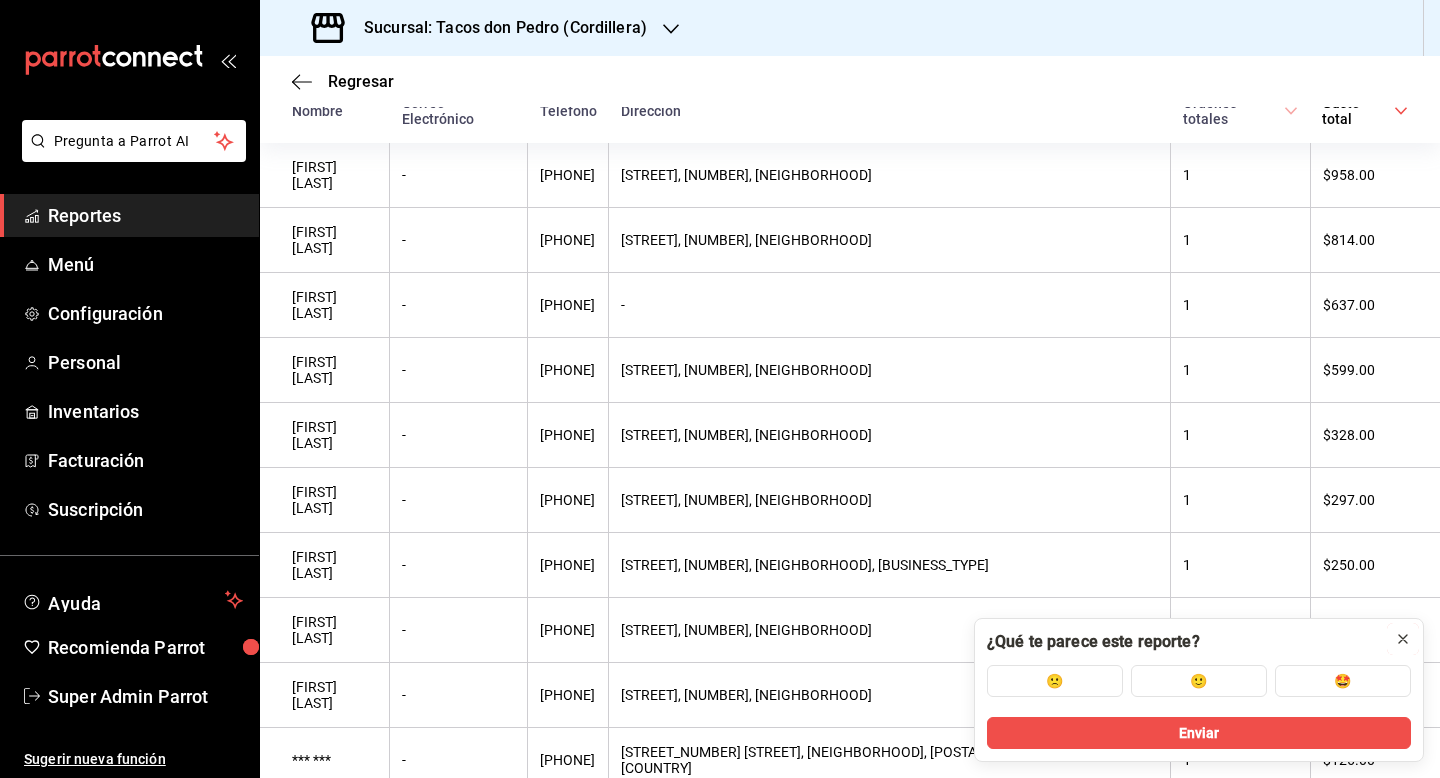 click 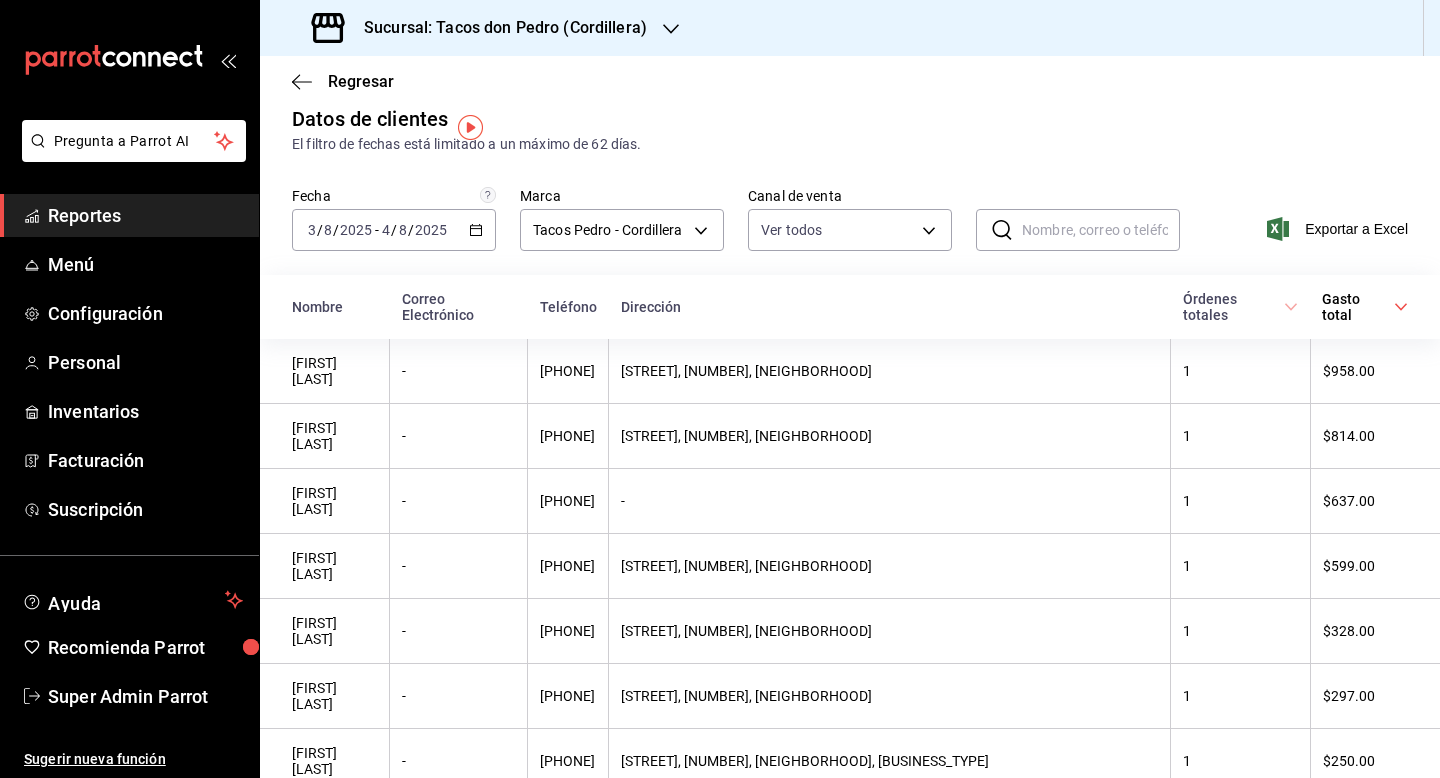 scroll, scrollTop: 30, scrollLeft: 0, axis: vertical 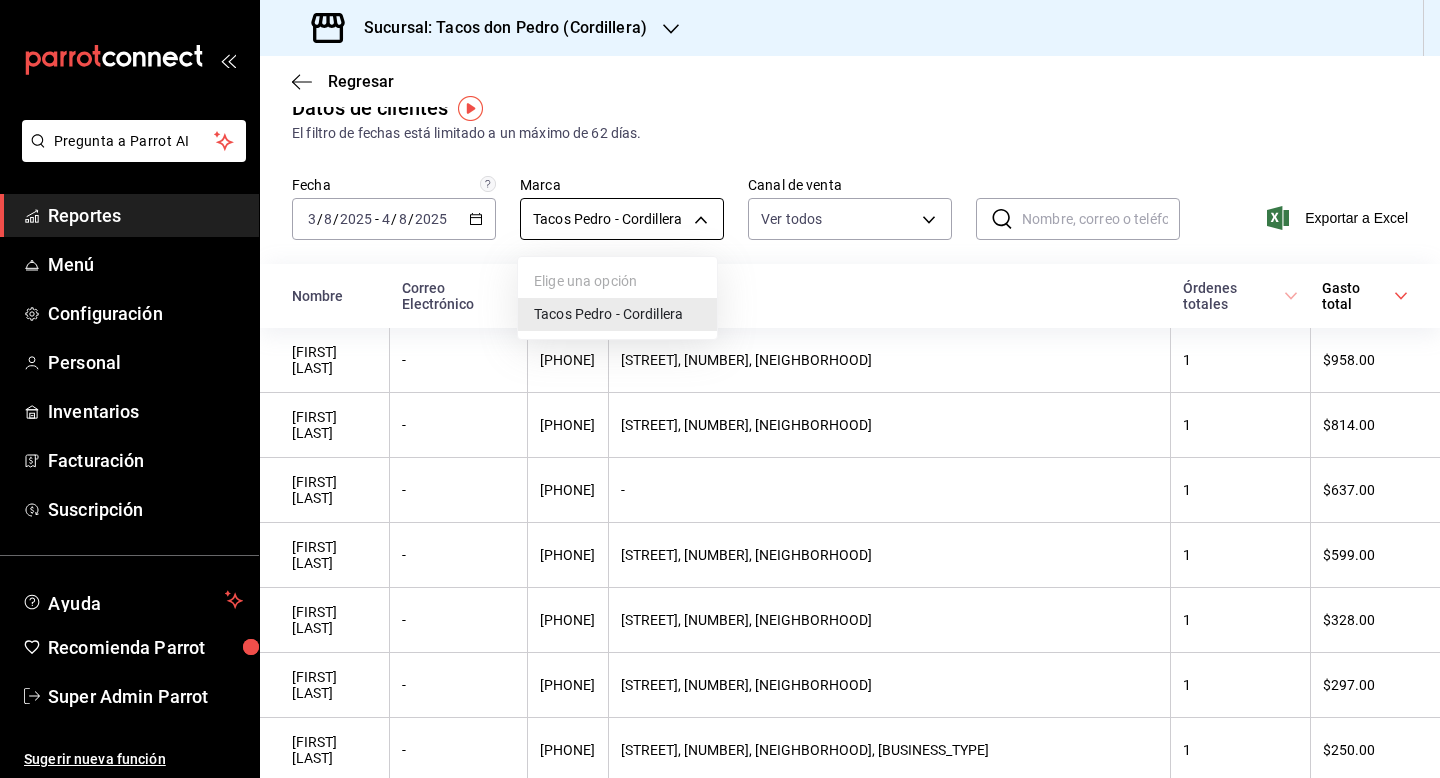 click on "Pregunta a Parrot AI Reportes   Menú   Configuración   Personal   Inventarios   Facturación   Suscripción   Ayuda Recomienda Parrot   Super Admin Parrot   Sugerir nueva función   Sucursal: Tacos don Pedro (Cordillera) Regresar Datos de clientes El filtro de fechas está limitado a un máximo de 62 días.   Fecha 2025-08-03 3 / 8 / 2025 - 2025-08-04 4 / 8 / 2025 Marca Tacos Pedro - Cordillera 7baedb1f-b5a7-4ee1-aa3b-228eaae76efe Canal de venta Ver todos PARROT,DIDI_FOOD,ONLINE ​ ​ Exportar a Excel Nombre Correo Electrónico Teléfono Dirección Órdenes totales Gasto total Jili Peña - 8117975066 Sierra Tarahumara, 941, Las Puentes 1 $958.00 laura Hernández - 8112855904 cerro del topo, 215, las puentes 2do sector 1 $814.00 Ana María  - 8187049336 - 1 $637.00 ruben lopez - 8183091320 río hondo, 423, rivera de las puentes 1 $599.00 laura barron - 8110730525 pico de socampa, 840, balcones de las puentes 1 $328.00 sergio velez - 8116001590 río nazas, 139, residencial las palmas 1 $297.00 - 8183833114" at bounding box center (720, 389) 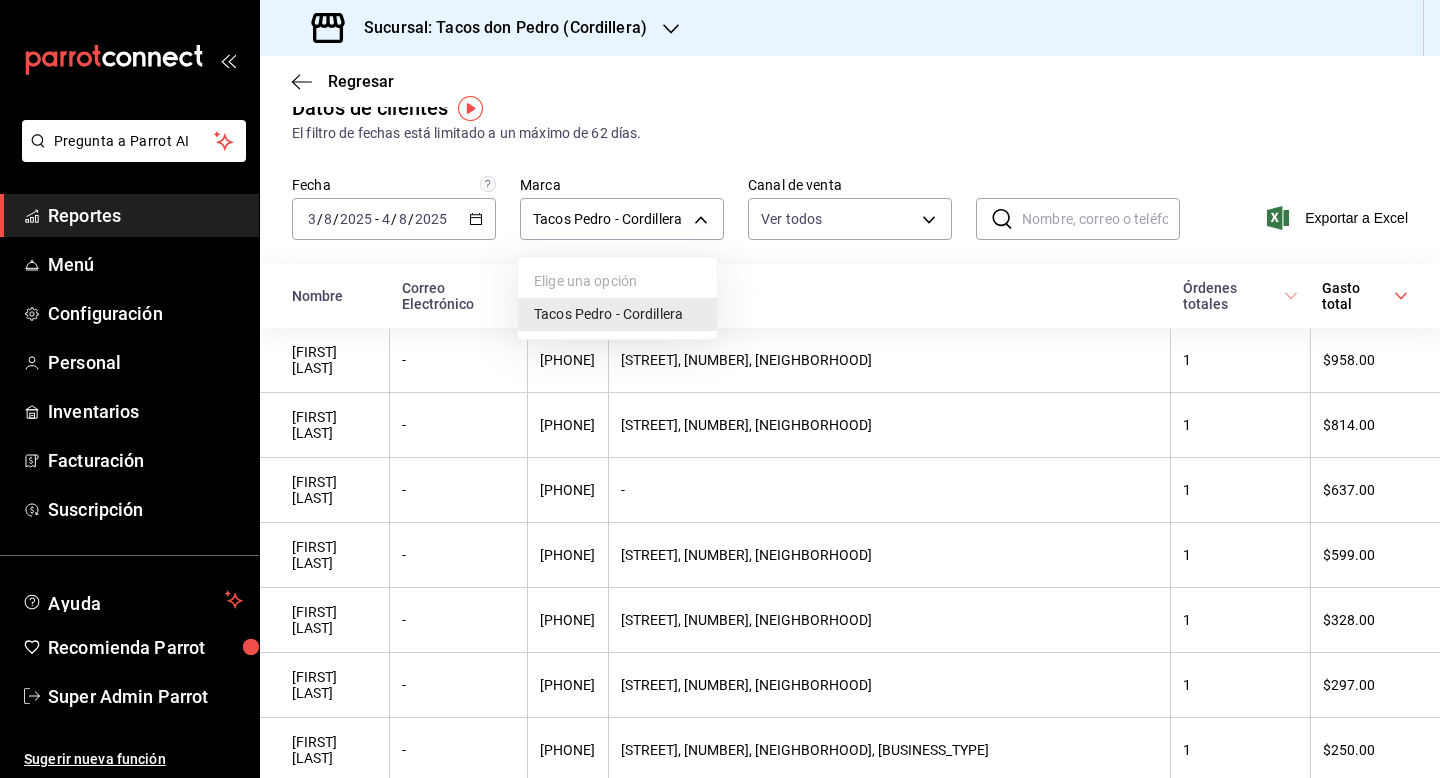 click at bounding box center [720, 389] 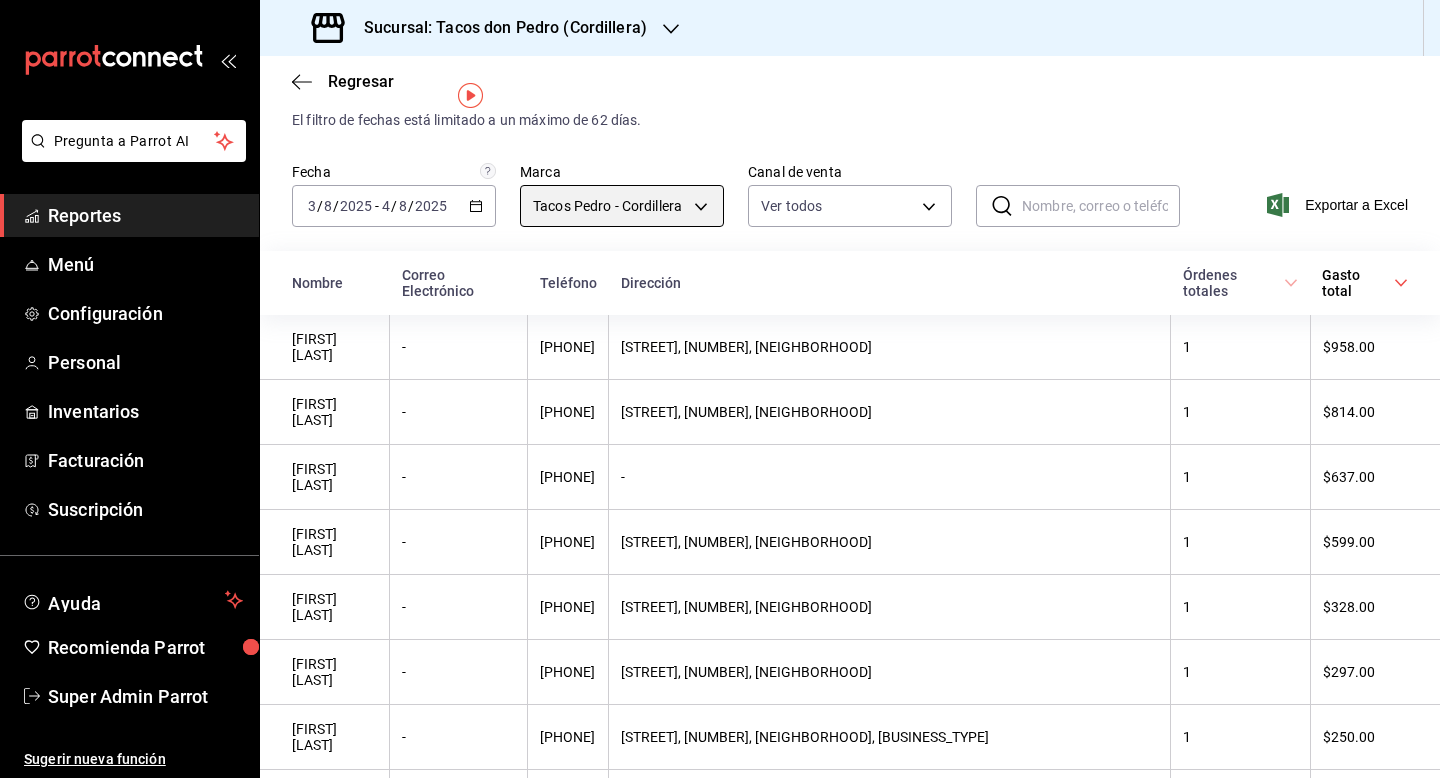 scroll, scrollTop: 44, scrollLeft: 0, axis: vertical 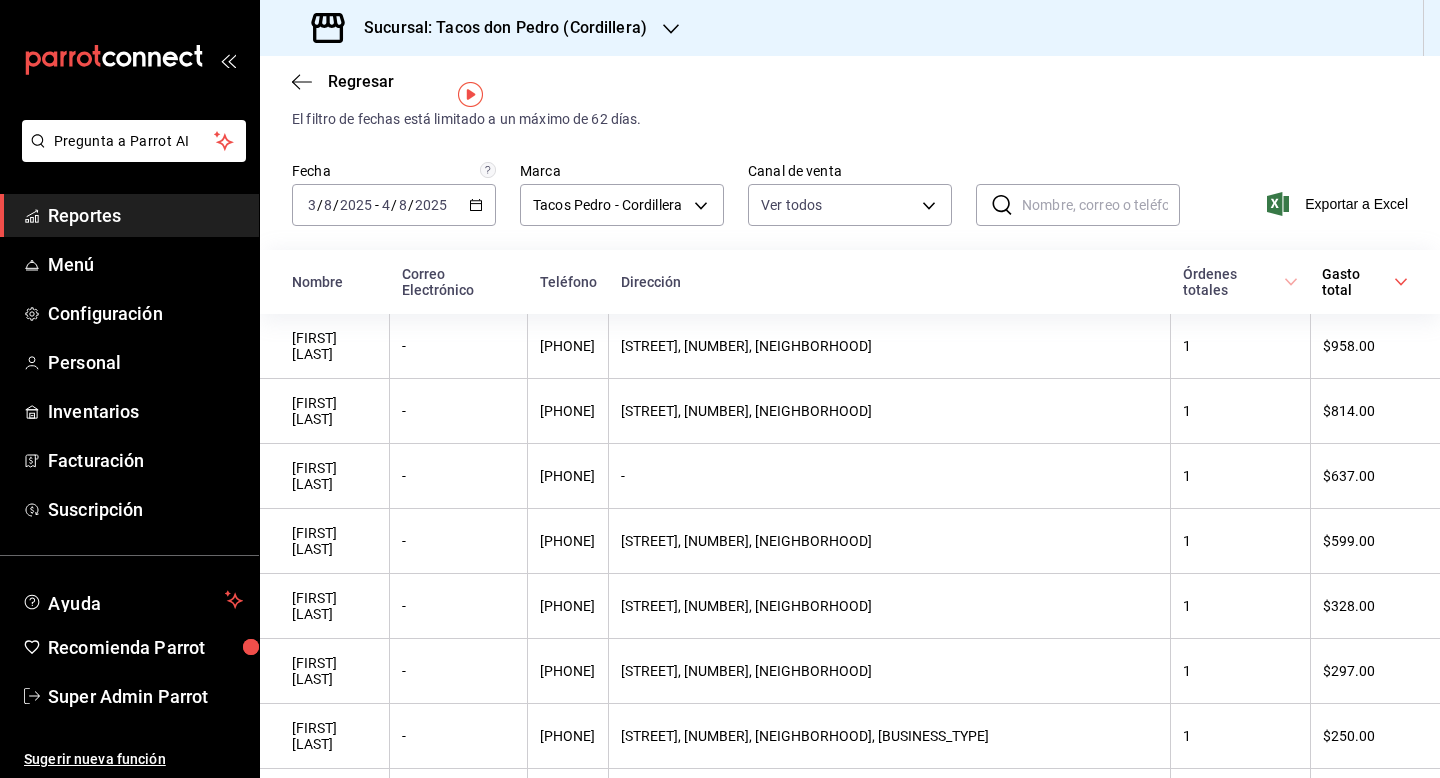 click on "2025-08-03 3 / 8 / 2025 - 2025-08-04 4 / 8 / 2025" at bounding box center [394, 205] 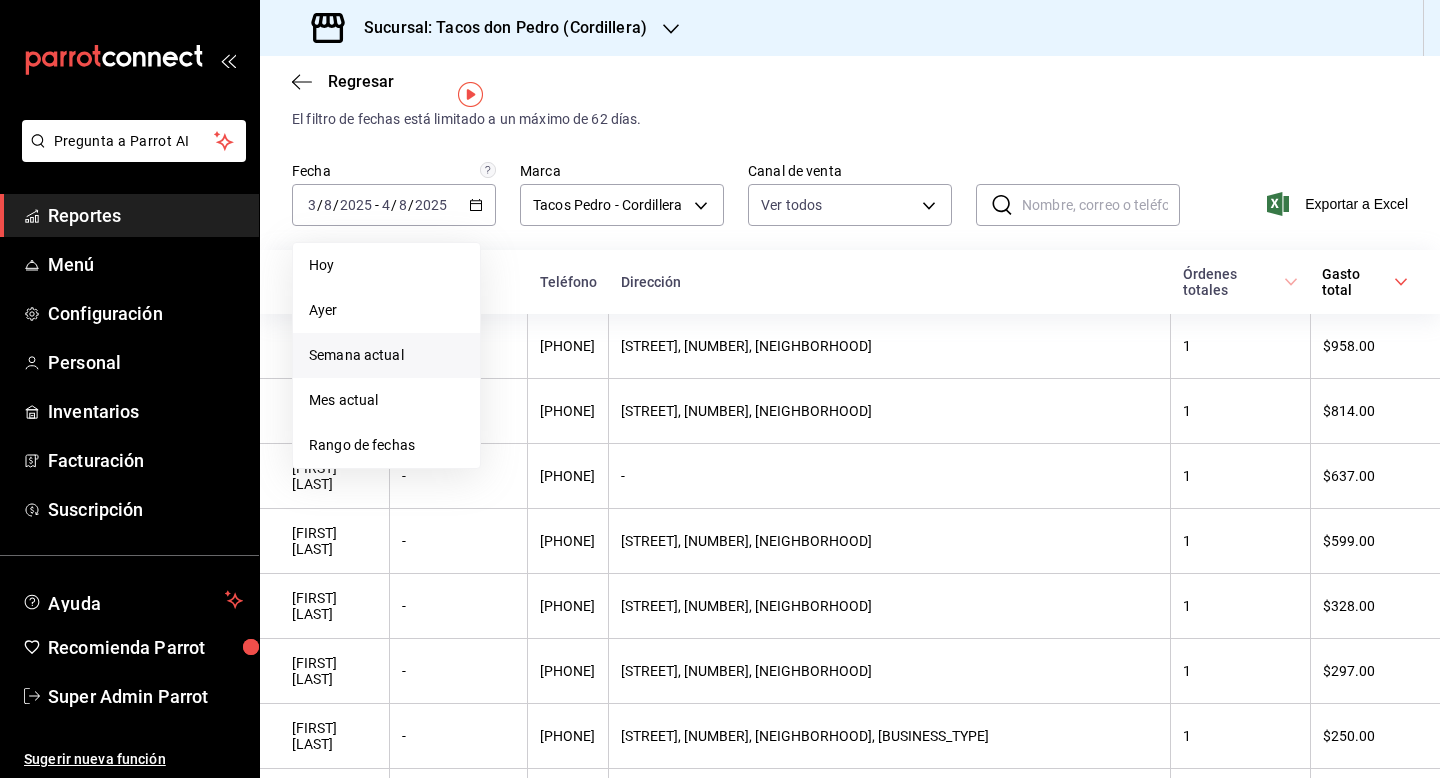 click on "Sucursal: Tacos don Pedro (Cordillera)" at bounding box center (481, 28) 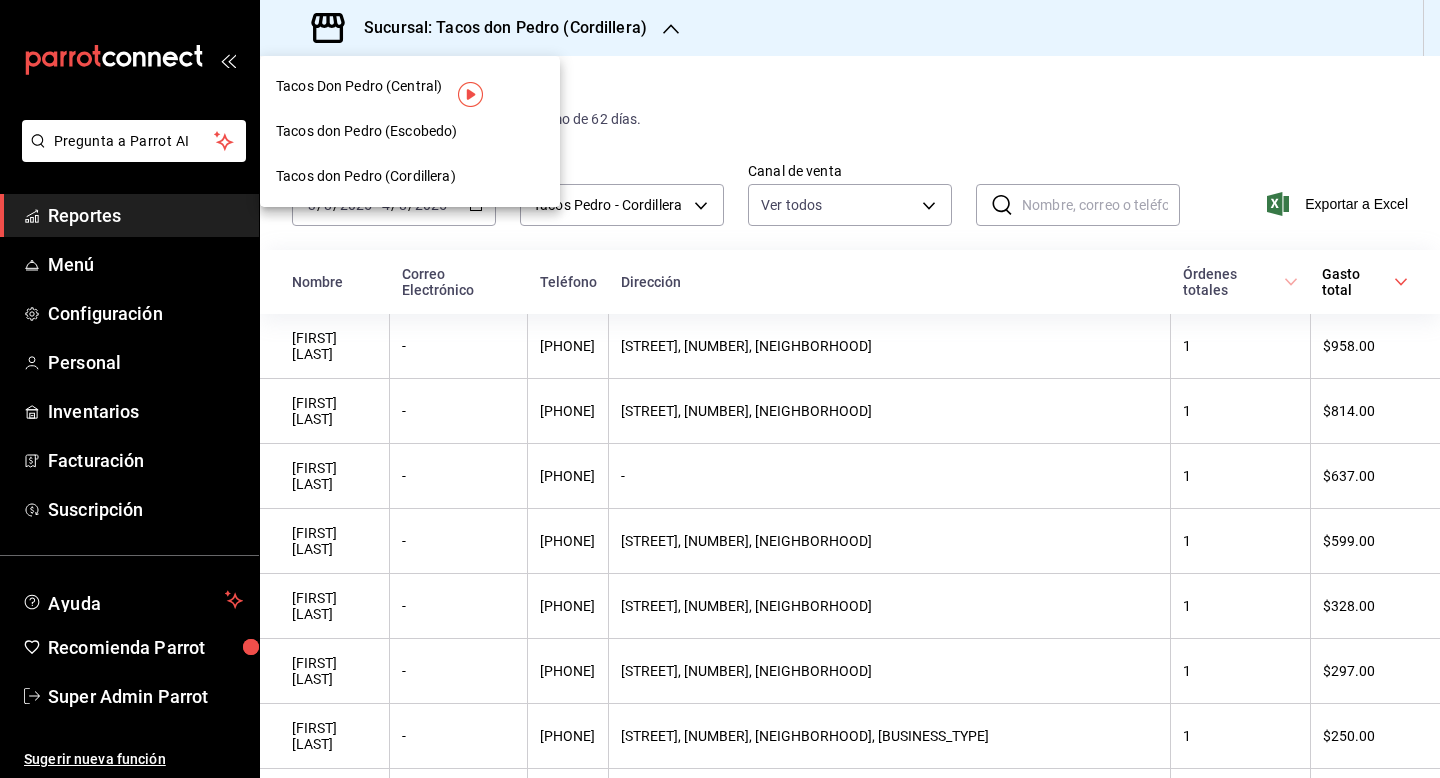 click at bounding box center (720, 389) 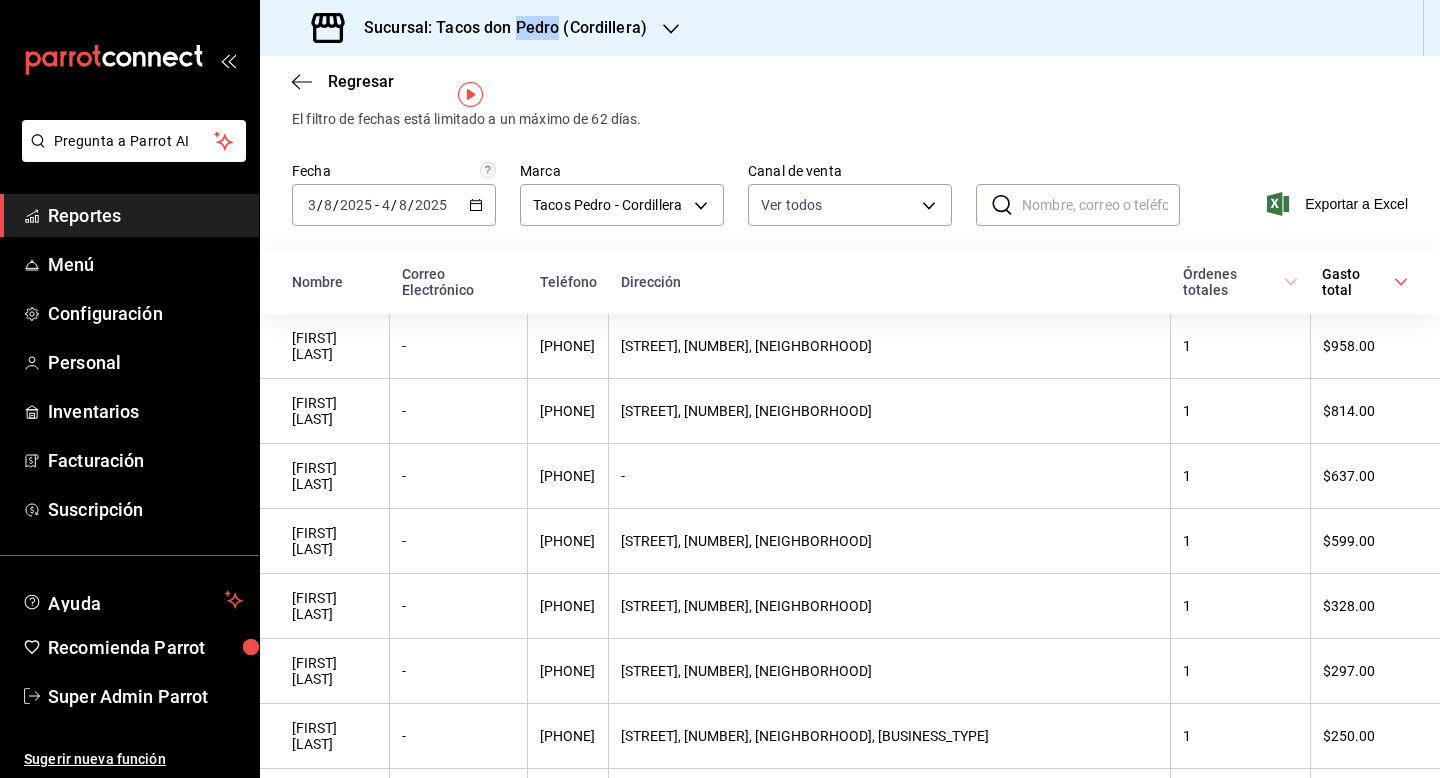 click on "Sucursal: Tacos don Pedro (Cordillera)" at bounding box center (497, 28) 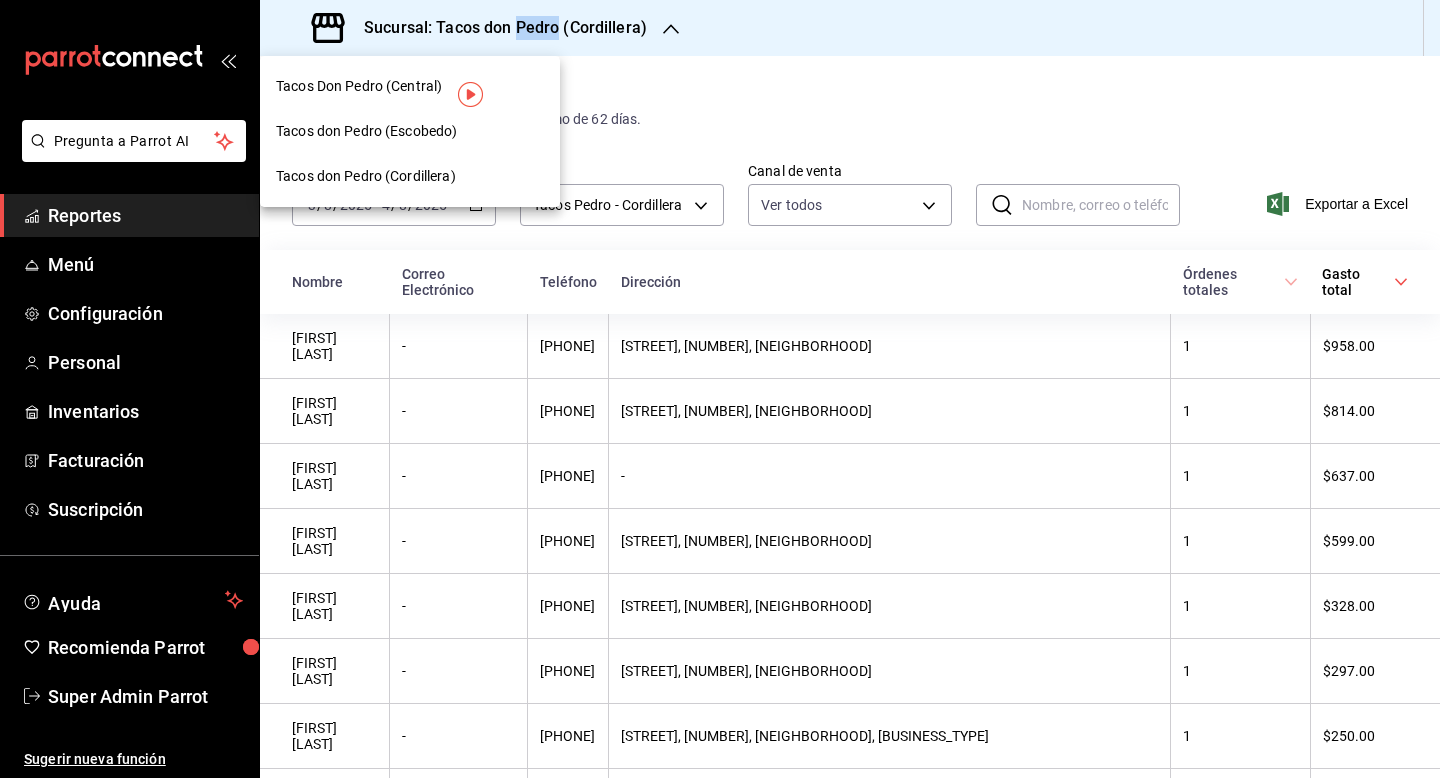 click on "Tacos Don Pedro (Central)" at bounding box center (359, 86) 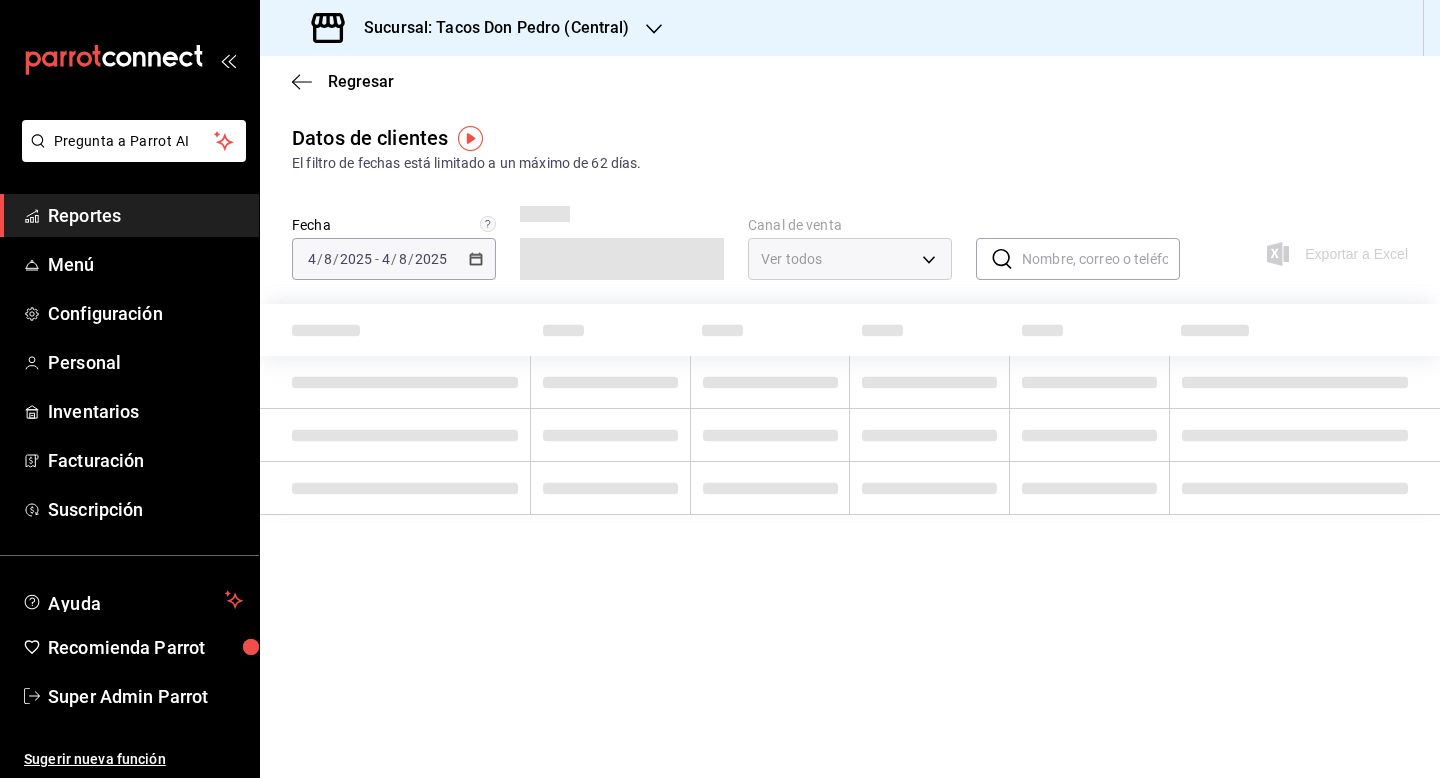 type on "PARROT,DIDI_FOOD,ONLINE" 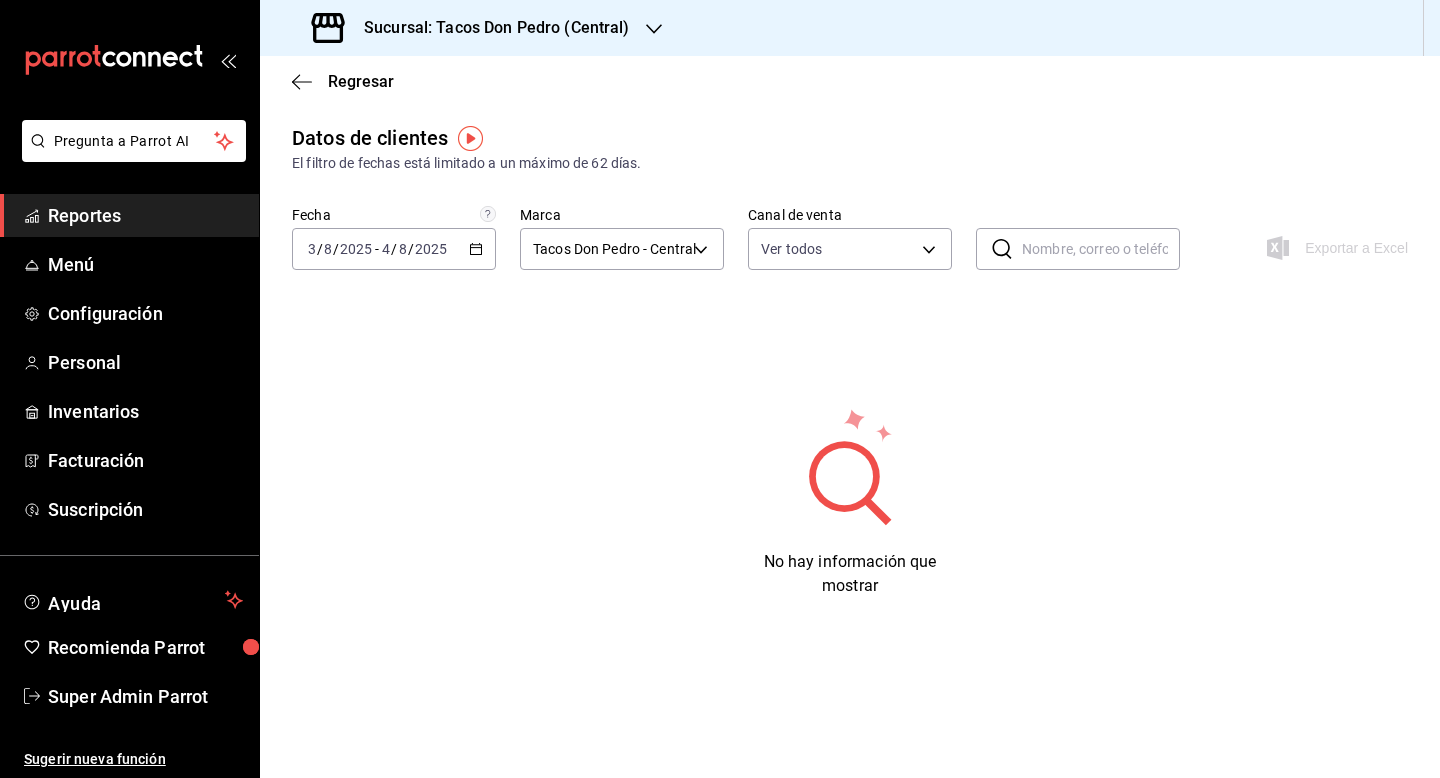 click on "2025-08-03 3 / 8 / 2025 - 2025-08-04 4 / 8 / 2025" at bounding box center (394, 249) 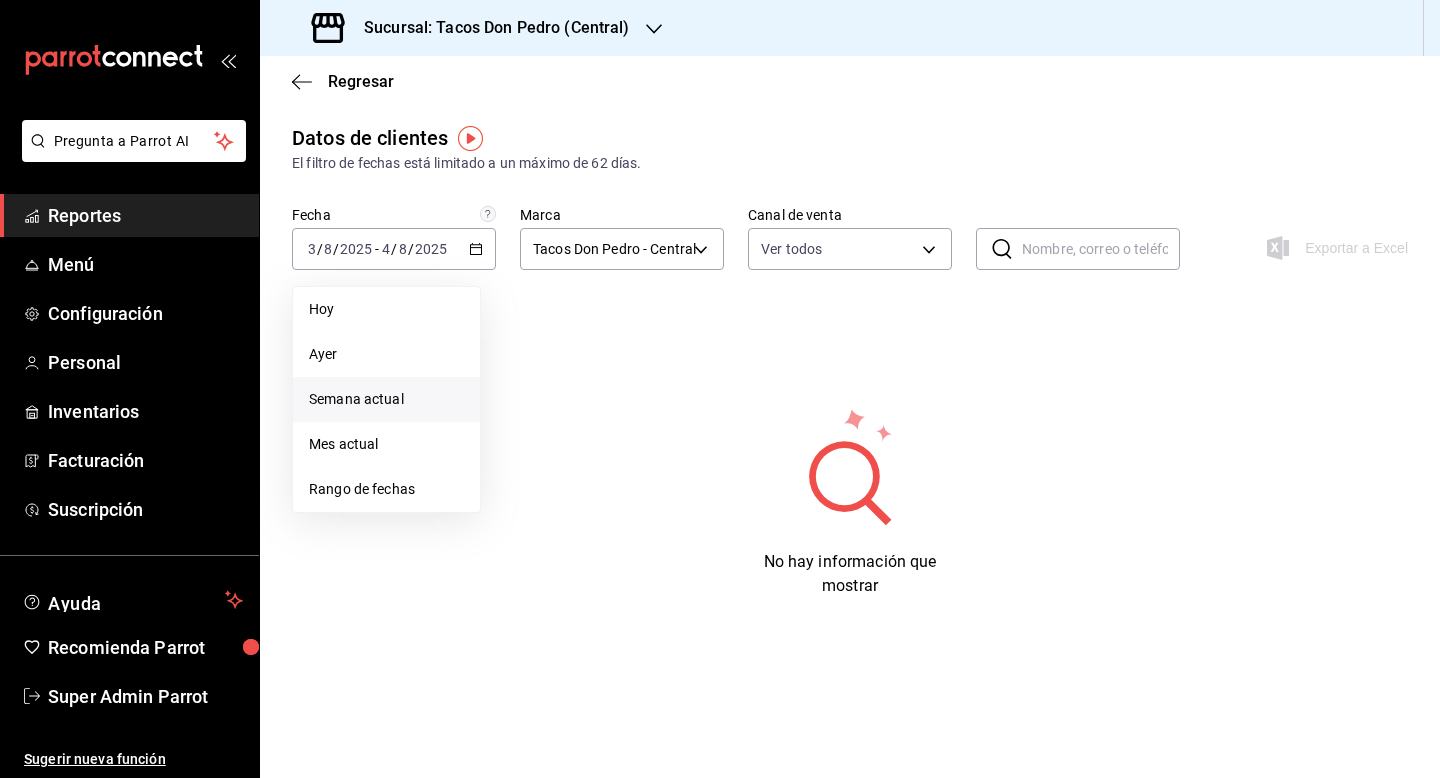click on "Semana actual" at bounding box center [386, 399] 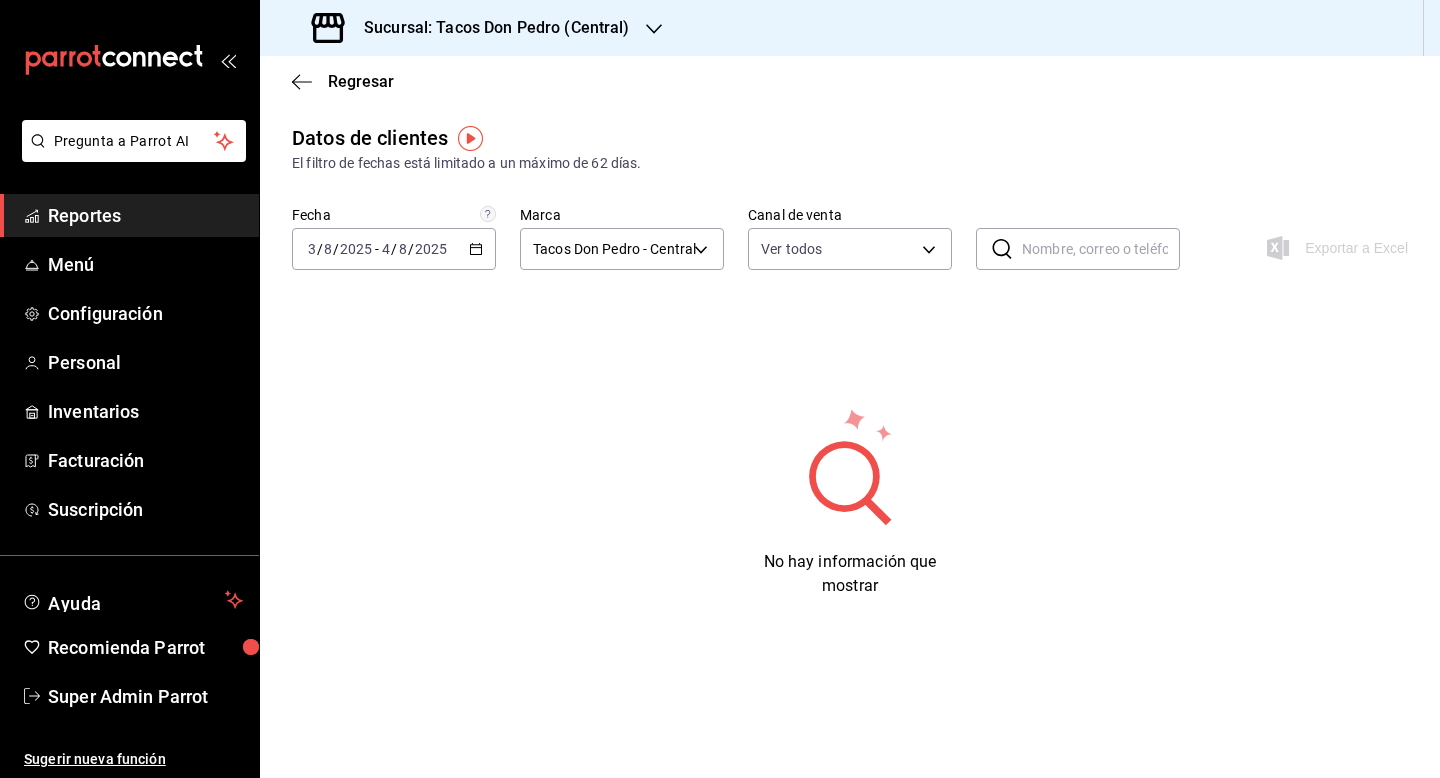 click 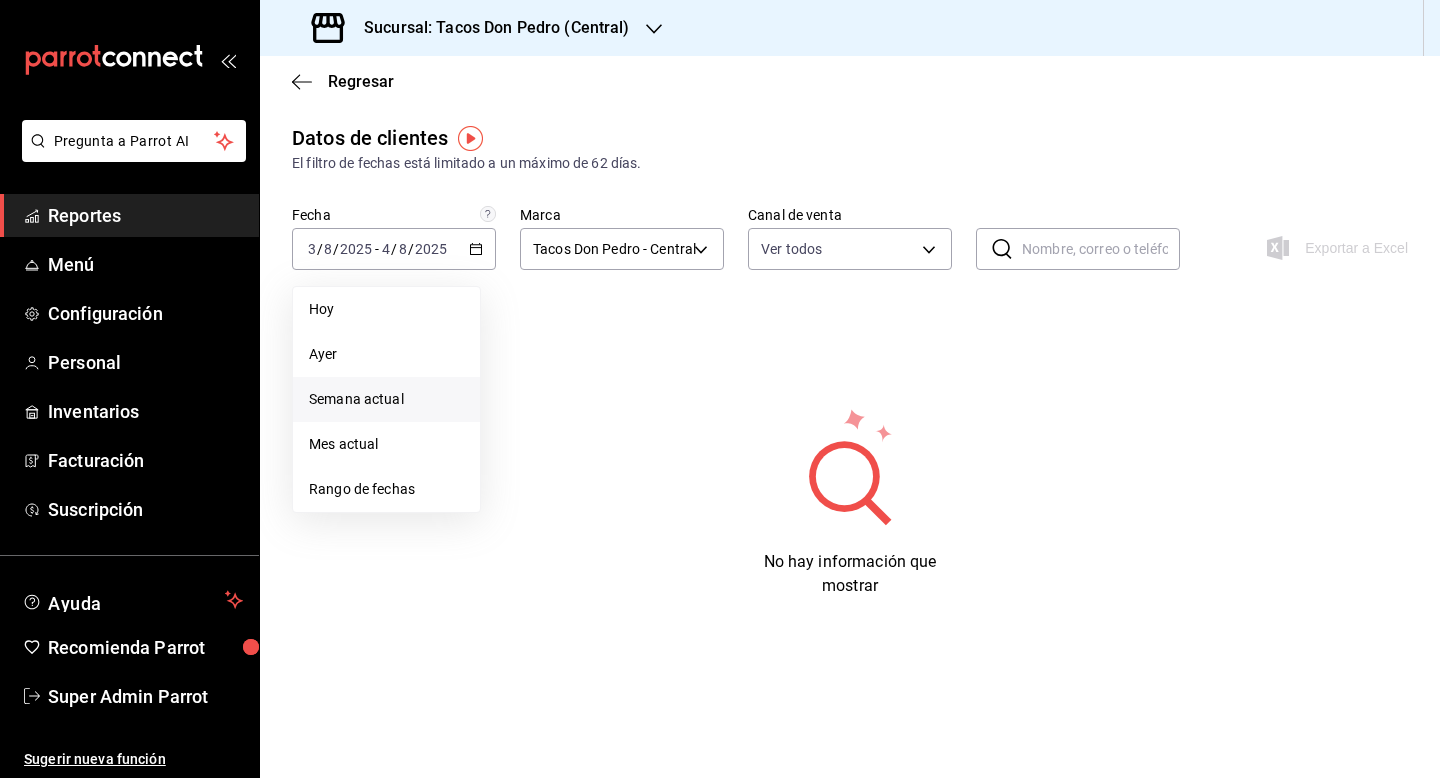 click on "Mes actual" at bounding box center [386, 444] 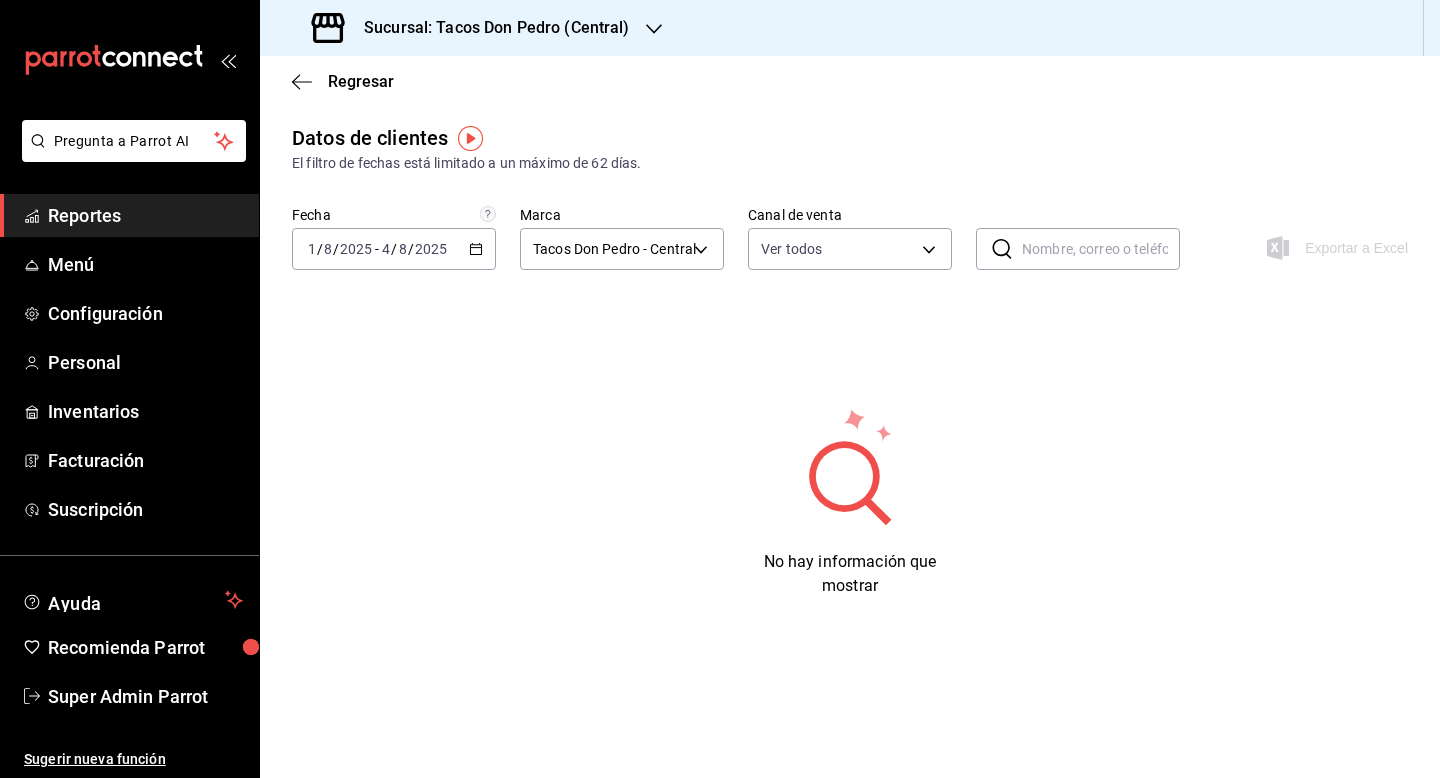 click on "2025-08-01 1 / 8 / 2025 - 2025-08-04 4 / 8 / 2025" at bounding box center (394, 249) 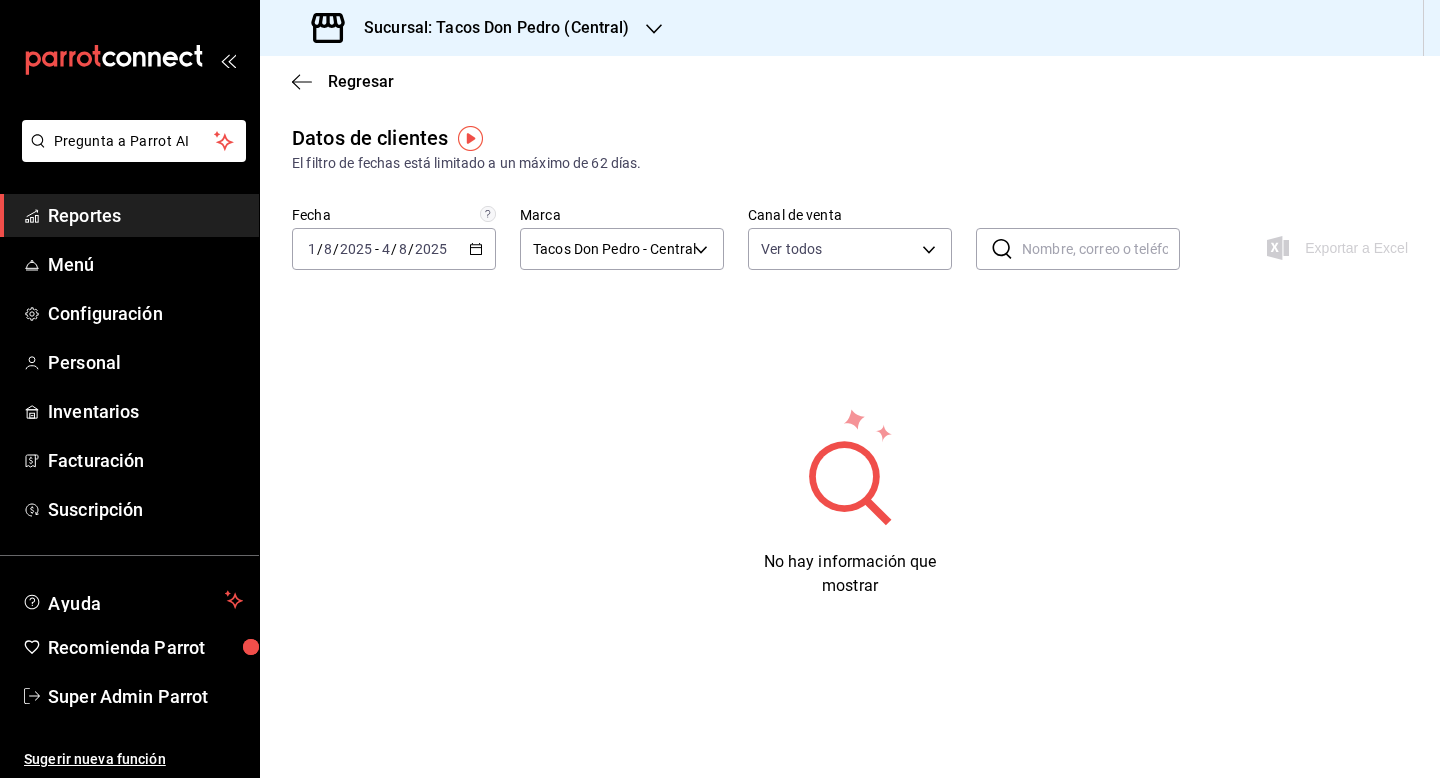 click on "Datos de clientes El filtro de fechas está limitado a un máximo de 62 días.   Fecha 2025-08-01 1 / 8 / 2025 - 2025-08-04 4 / 8 / 2025 Marca Tacos Don Pedro - Central f03919a9-62c3-4be8-9e70-c52209d4c8e4 Canal de venta Ver todos PARROT,DIDI_FOOD,ONLINE ​ ​ Exportar a Excel No hay información que mostrar" at bounding box center [850, 360] 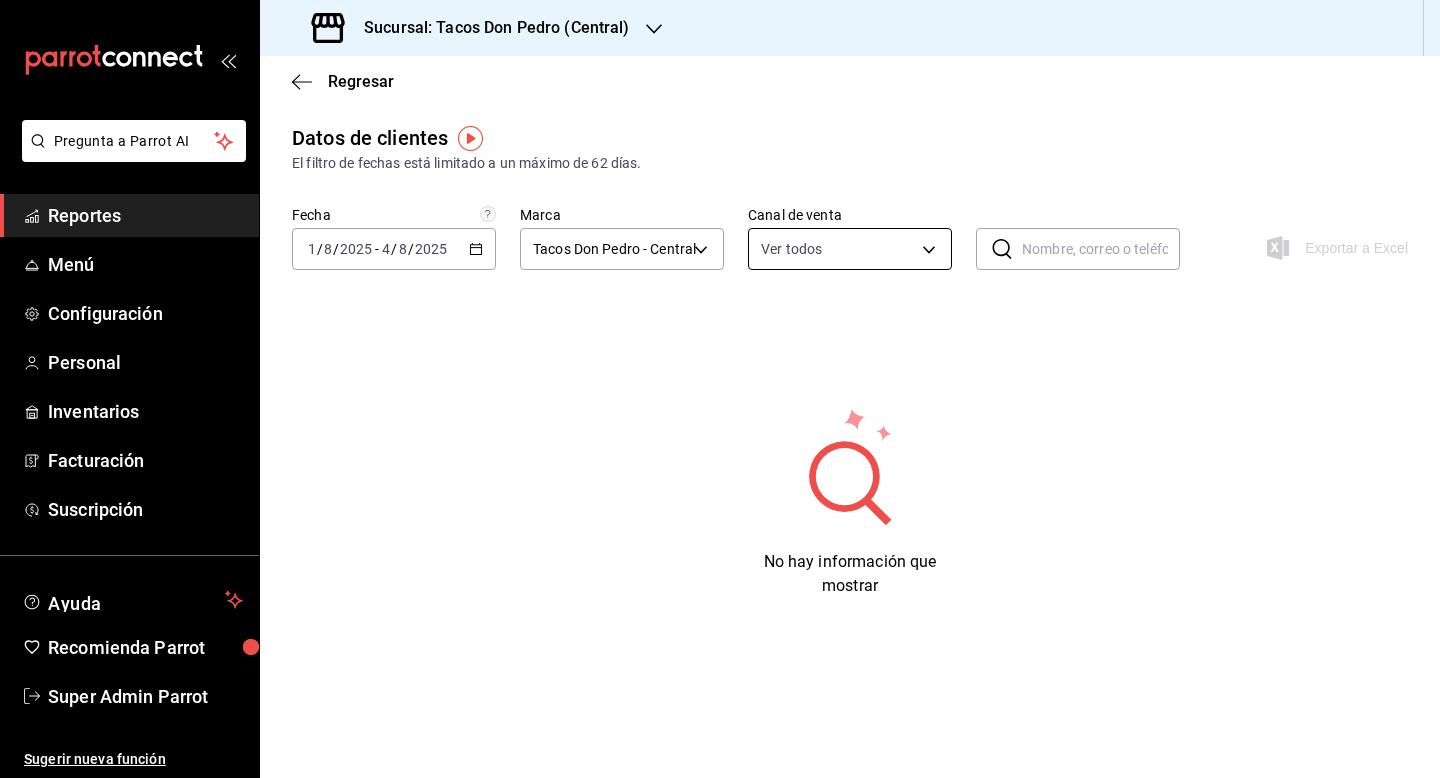 click on "Pregunta a Parrot AI Reportes   Menú   Configuración   Personal   Inventarios   Facturación   Suscripción   Ayuda Recomienda Parrot   Super Admin Parrot   Sugerir nueva función   Sucursal: Tacos Don Pedro (Central) Regresar Datos de clientes El filtro de fechas está limitado a un máximo de 62 días.   Fecha 2025-08-01 1 / 8 / 2025 - 2025-08-04 4 / 8 / 2025 Marca Tacos Don Pedro - Central f03919a9-62c3-4be8-9e70-c52209d4c8e4 Canal de venta Ver todos PARROT,DIDI_FOOD,ONLINE ​ ​ Exportar a Excel No hay información que mostrar GANA 1 MES GRATIS EN TU SUSCRIPCIÓN AQUÍ ¿Recuerdas cómo empezó tu restaurante?
Hoy puedes ayudar a un colega a tener el mismo cambio que tú viviste.
Recomienda Parrot directamente desde tu Portal Administrador.
Es fácil y rápido.
🎁 Por cada restaurante que se una, ganas 1 mes gratis. Ver video tutorial Ir a video Pregunta a Parrot AI Reportes   Menú   Configuración   Personal   Inventarios   Facturación   Suscripción   Ayuda Recomienda Parrot" at bounding box center [720, 389] 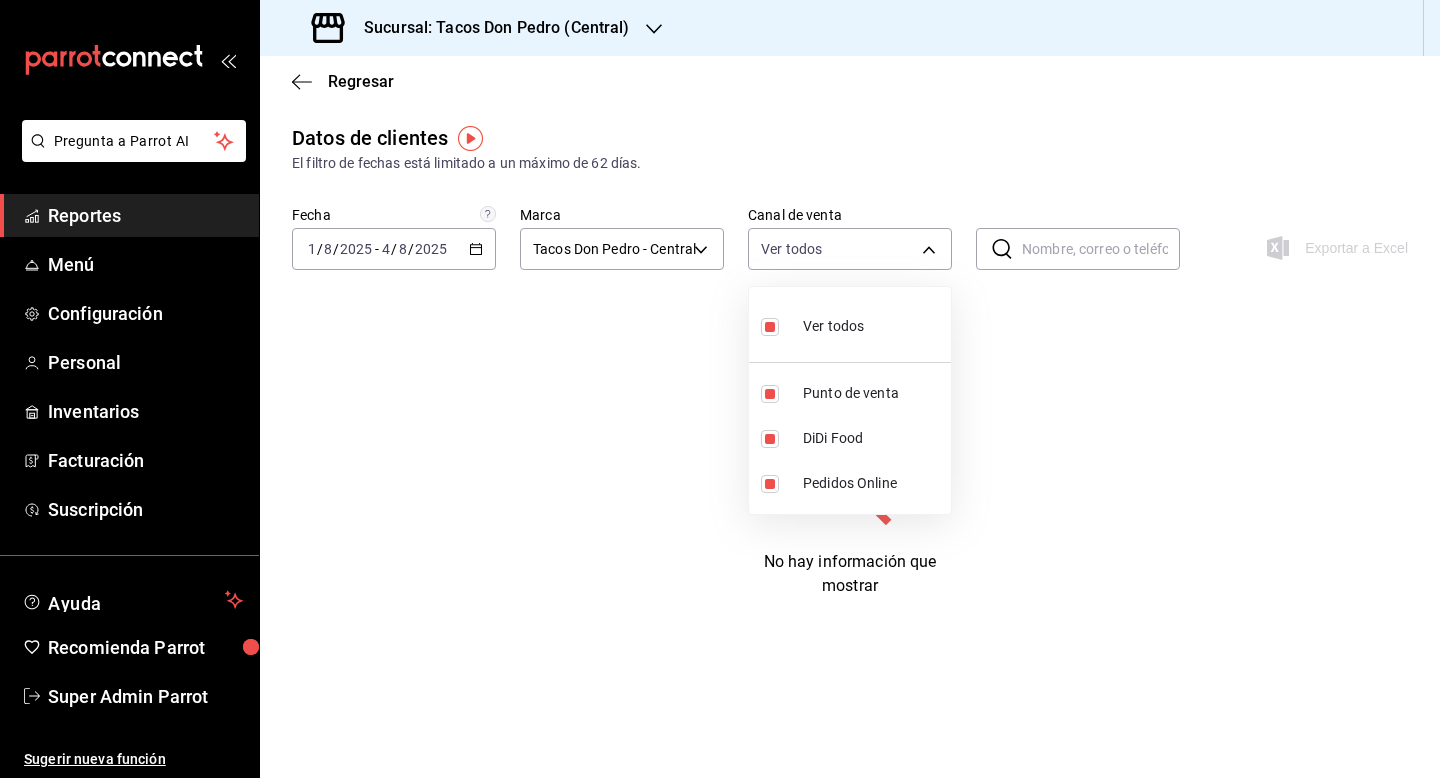 click at bounding box center [720, 389] 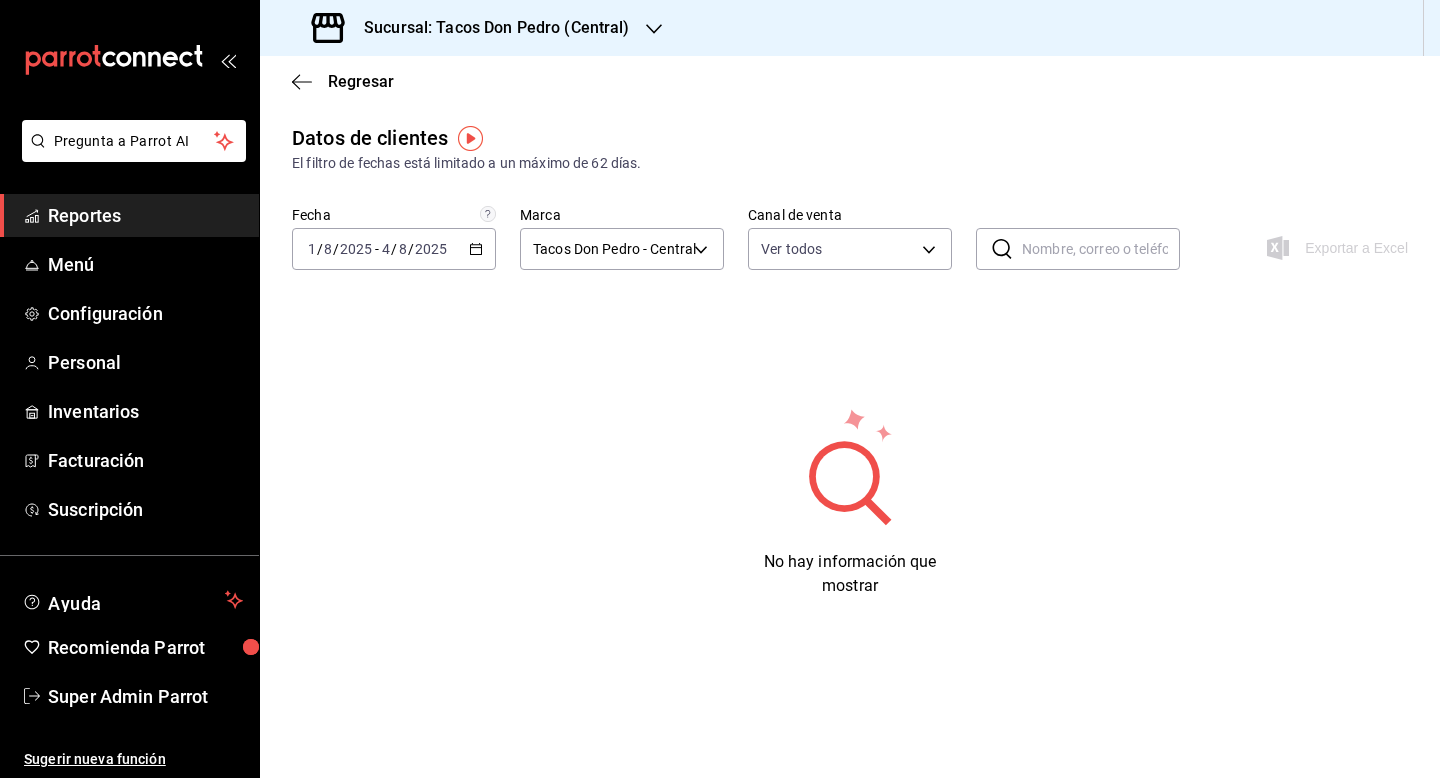 click on "Regresar" at bounding box center [850, 81] 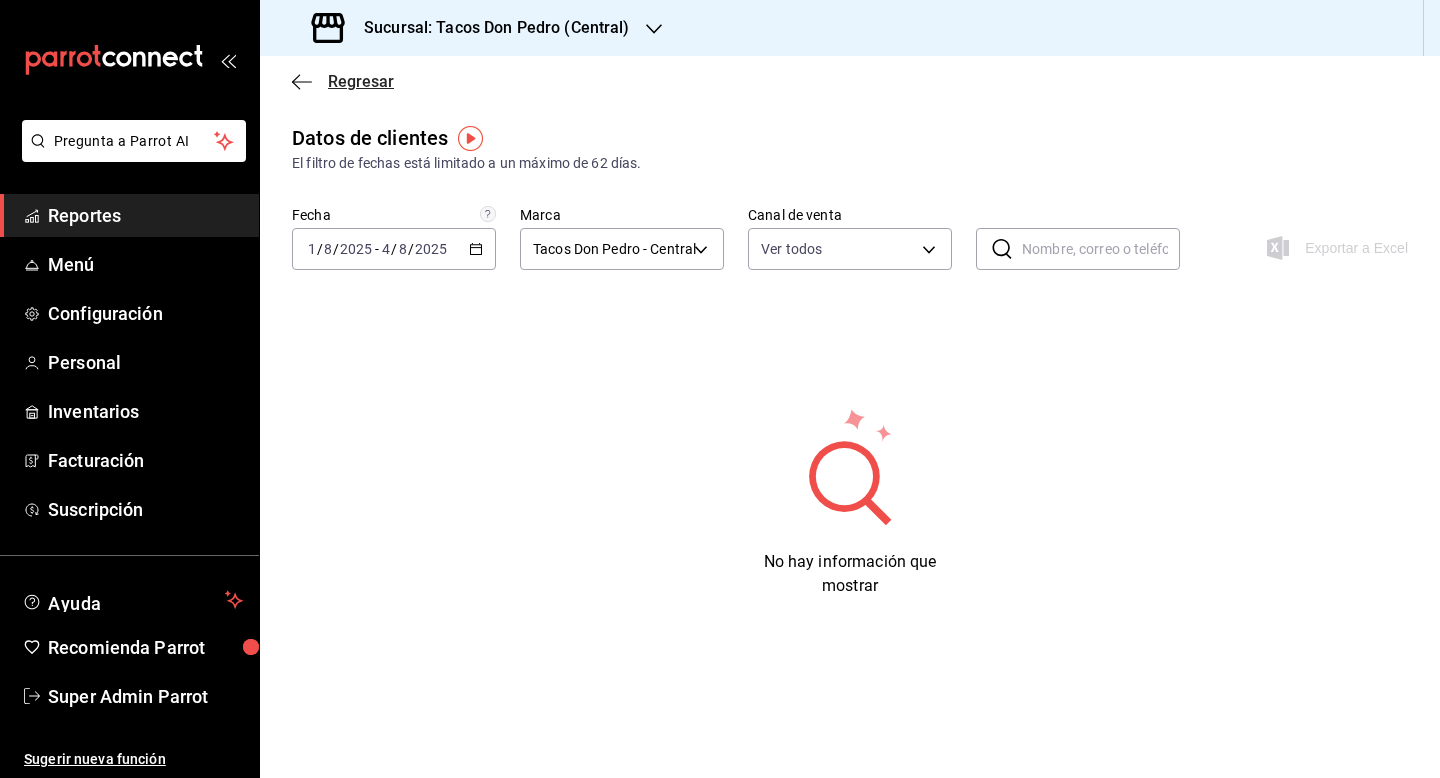 click on "Regresar" at bounding box center [361, 81] 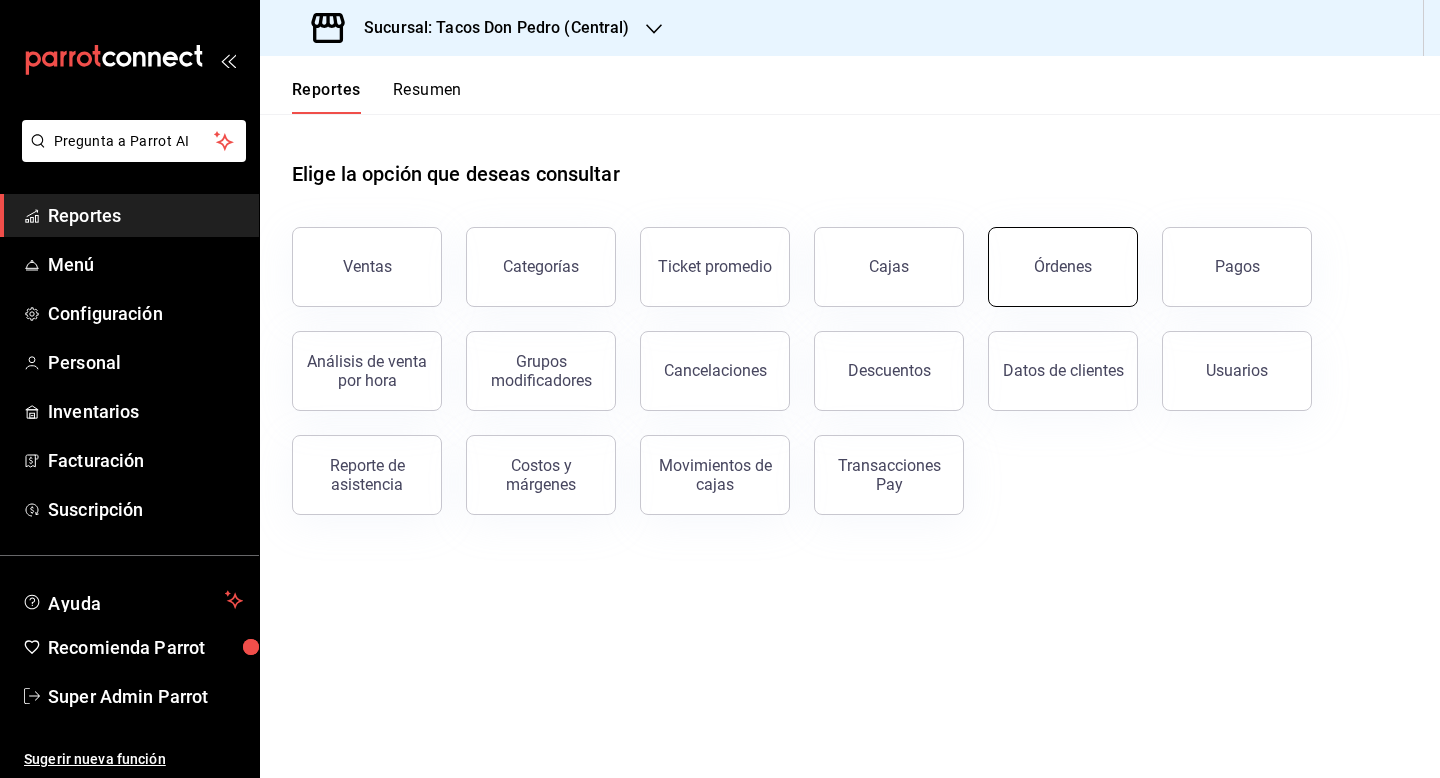 click on "Órdenes" at bounding box center [1063, 266] 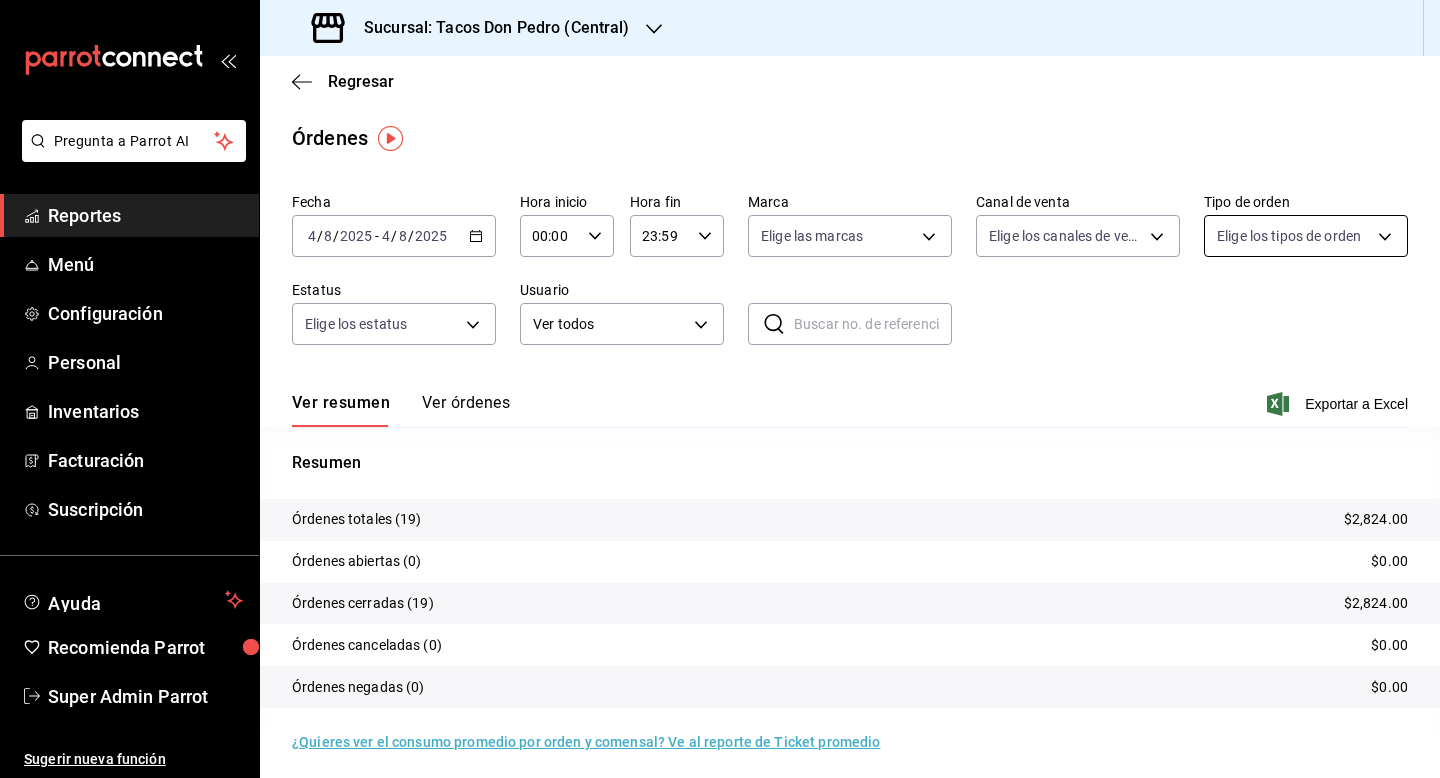 click on "Pregunta a Parrot AI Reportes   Menú   Configuración   Personal   Inventarios   Facturación   Suscripción   Ayuda Recomienda Parrot   Super Admin Parrot   Sugerir nueva función   Sucursal: Tacos Don Pedro (Central) Regresar Órdenes Fecha 2025-08-04 4 / 8 / 2025 - 2025-08-04 4 / 8 / 2025 Hora inicio 00:00 Hora inicio Hora fin 23:59 Hora fin Marca Elige las marcas Canal de venta Elige los canales de venta Tipo de orden Elige los tipos de orden Estatus Elige los estatus Usuario Ver todos ALL ​ ​ Ver resumen Ver órdenes Exportar a Excel Resumen Órdenes totales (19) $2,824.00 Órdenes abiertas (0) $0.00 Órdenes cerradas (19) $2,824.00 Órdenes canceladas (0) $0.00 Órdenes negadas (0) $0.00 ¿Quieres ver el consumo promedio por orden y comensal? Ve al reporte de Ticket promedio GANA 1 MES GRATIS EN TU SUSCRIPCIÓN AQUÍ Ver video tutorial Ir a video Pregunta a Parrot AI Reportes   Menú   Configuración   Personal   Inventarios   Facturación   Suscripción   Ayuda Recomienda Parrot" at bounding box center (720, 389) 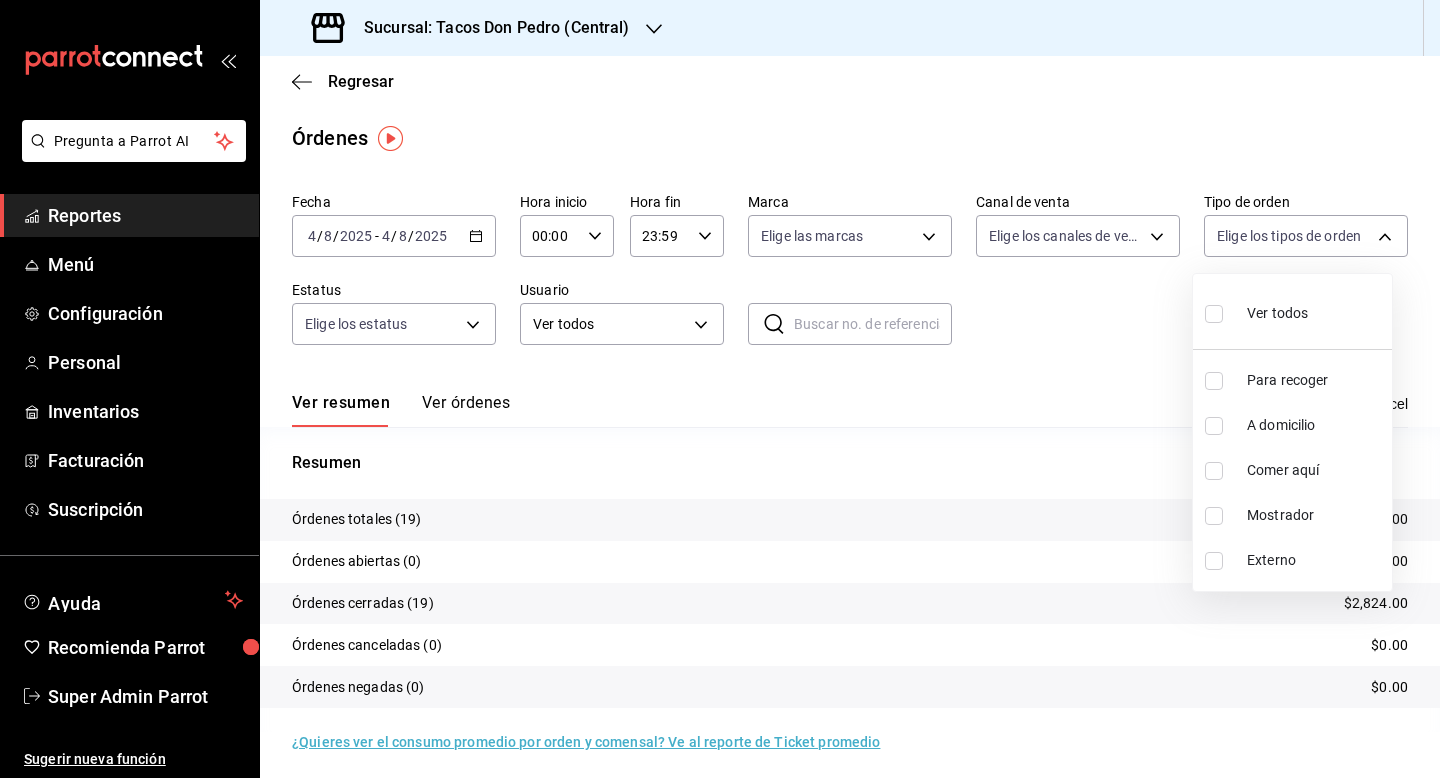click at bounding box center (1218, 426) 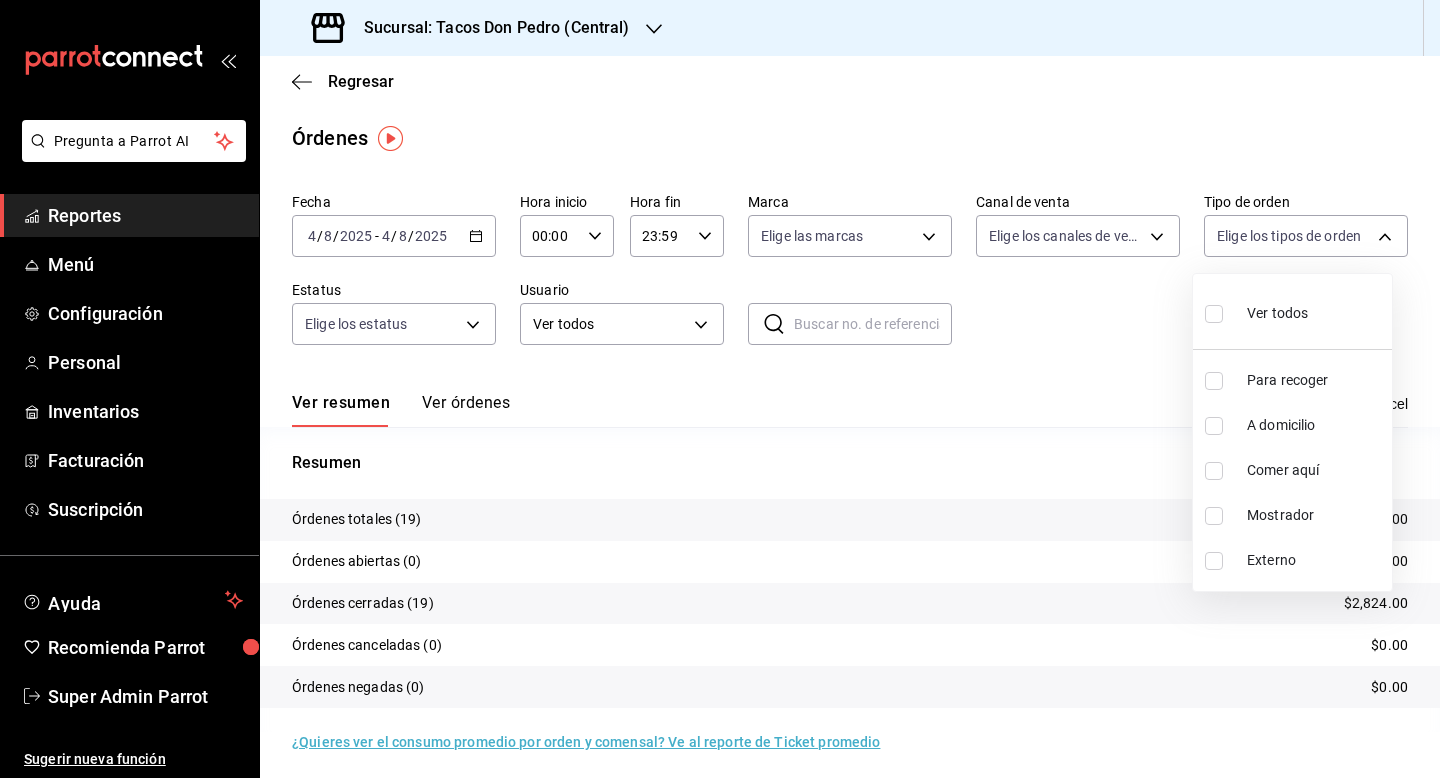 click at bounding box center (720, 389) 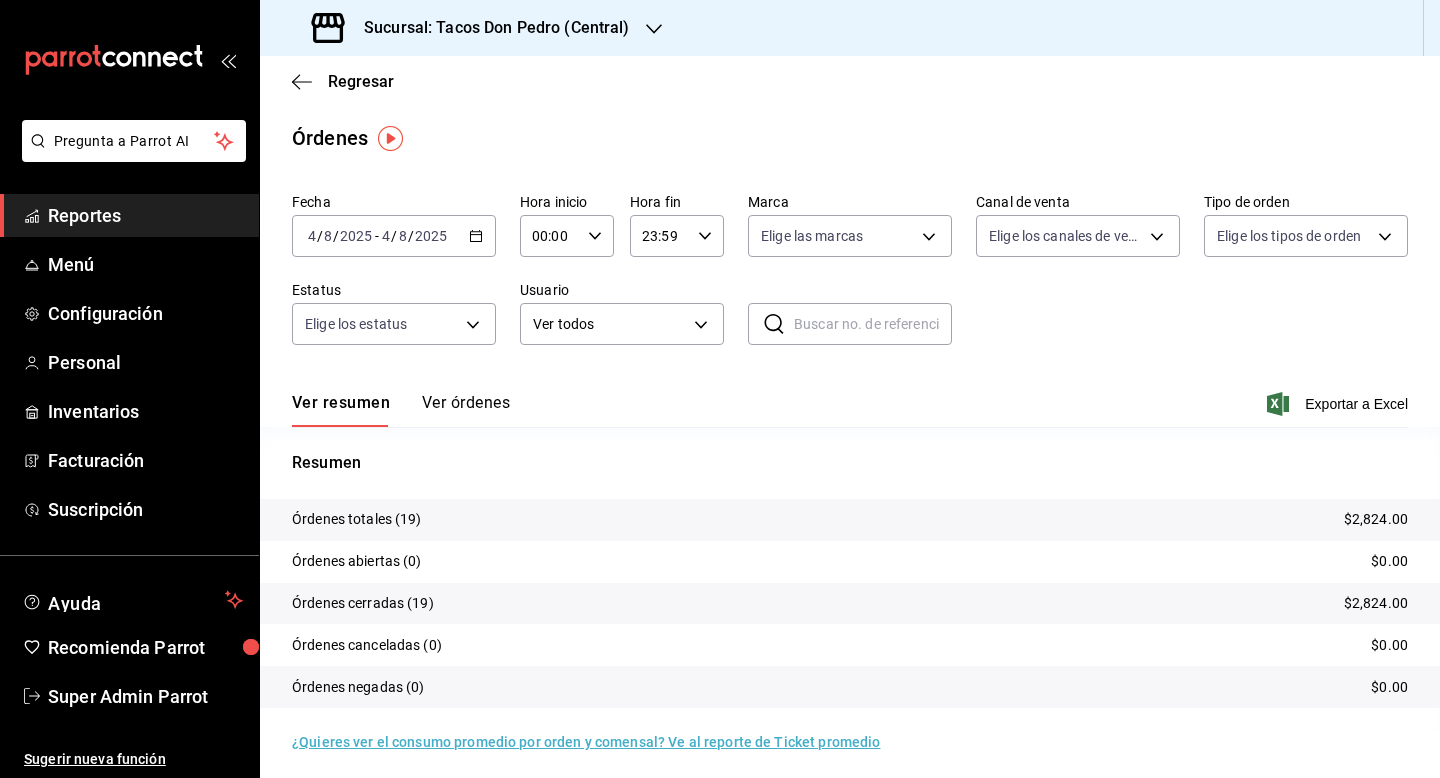 click on "Ver órdenes" at bounding box center (466, 410) 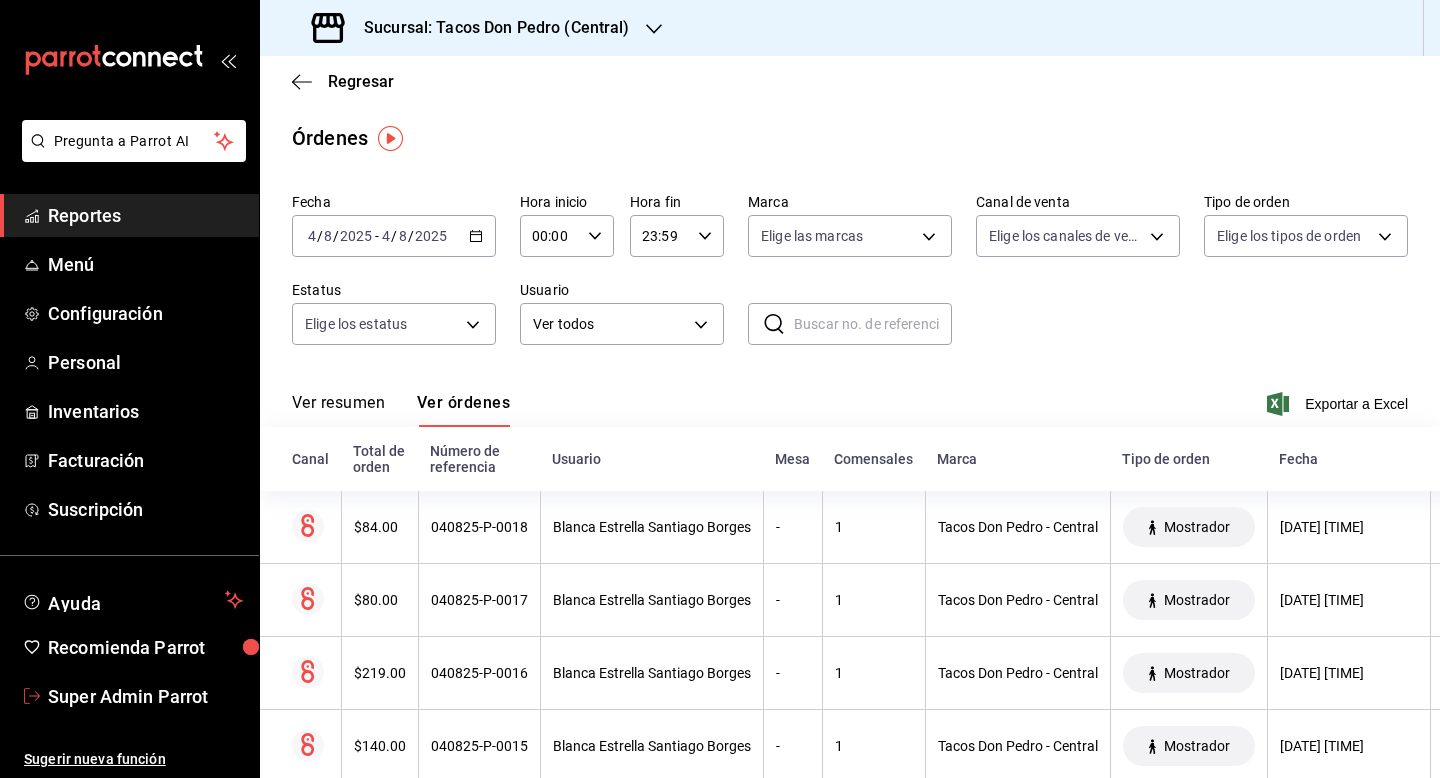 drag, startPoint x: 79, startPoint y: 698, endPoint x: 368, endPoint y: 624, distance: 298.32364 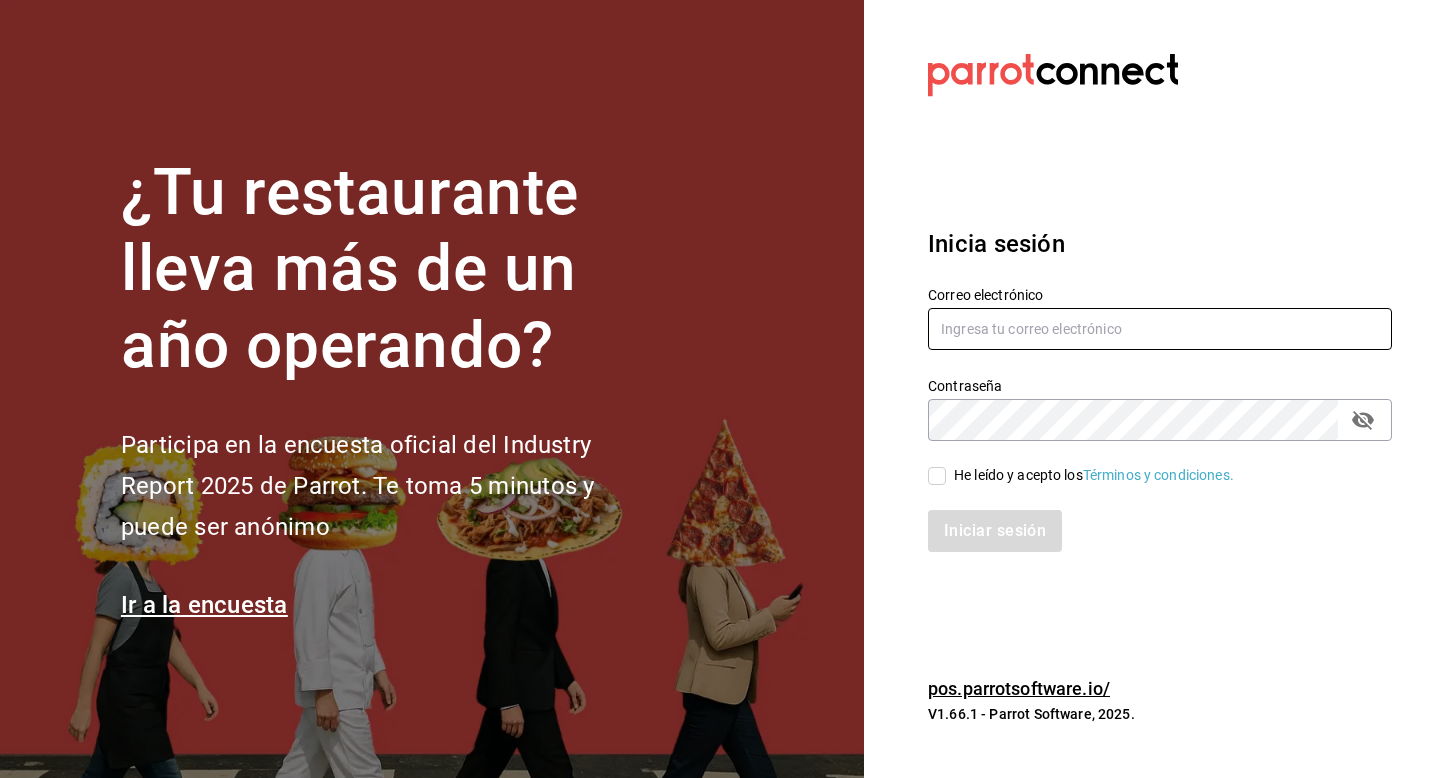 click at bounding box center [1160, 329] 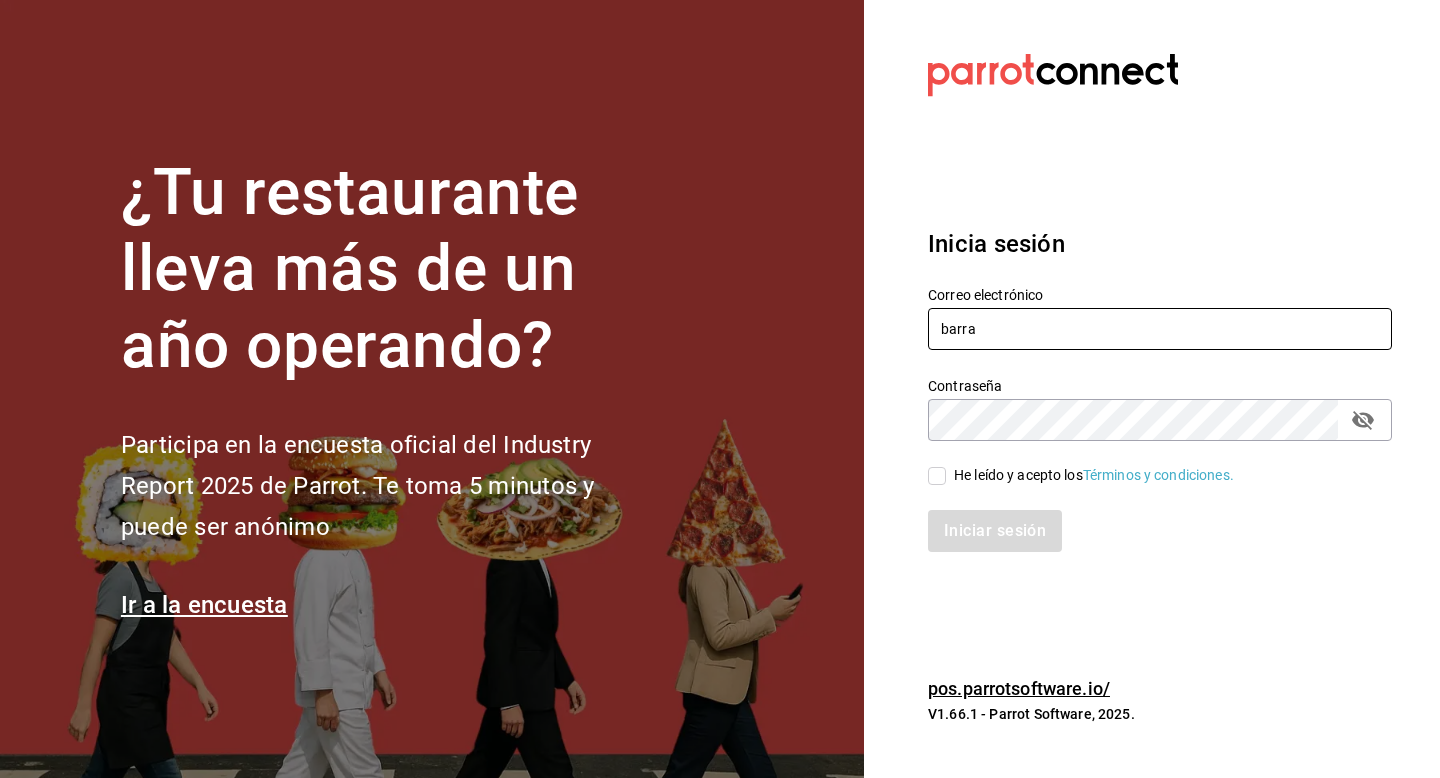 type on "barracuda@ecatepec.com" 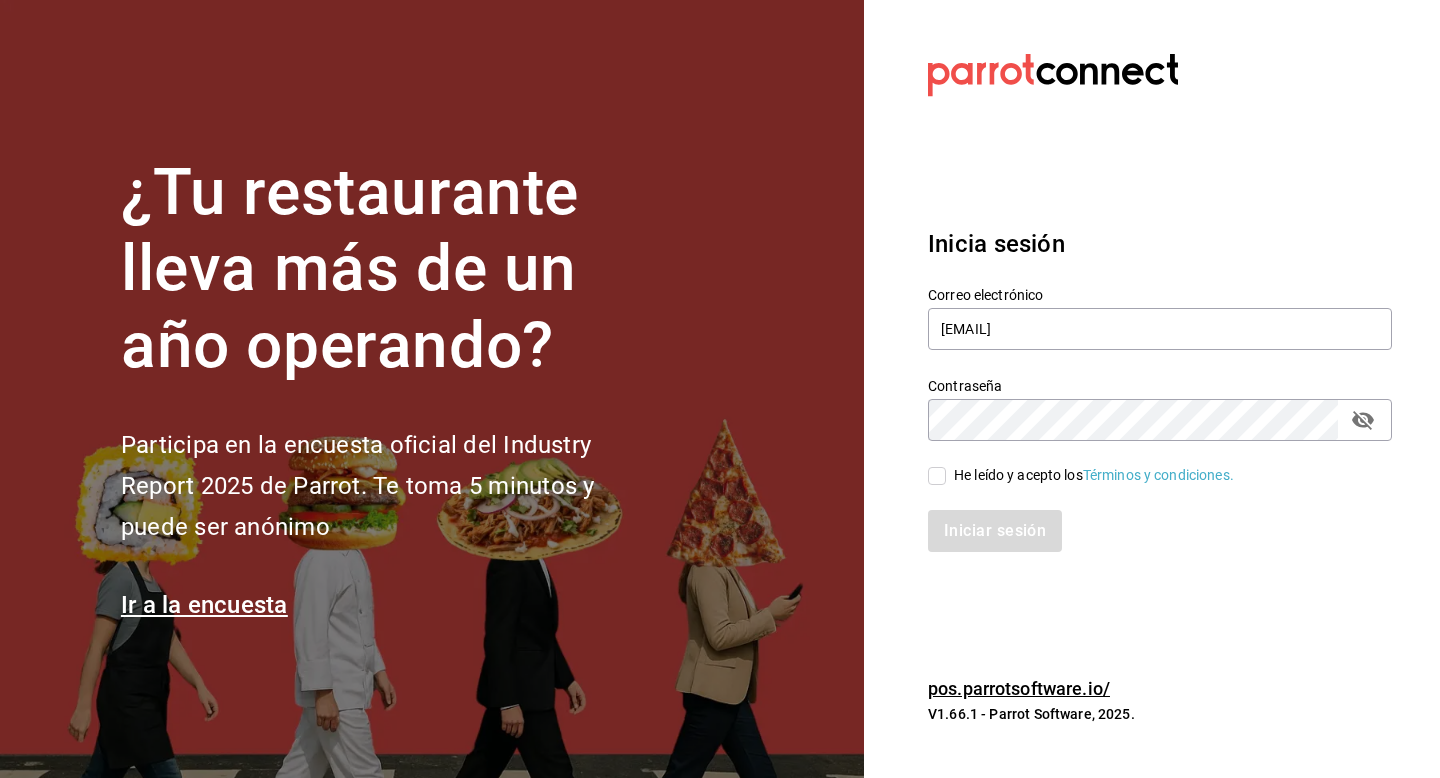 click on "He leído y acepto los  Términos y condiciones." at bounding box center (937, 476) 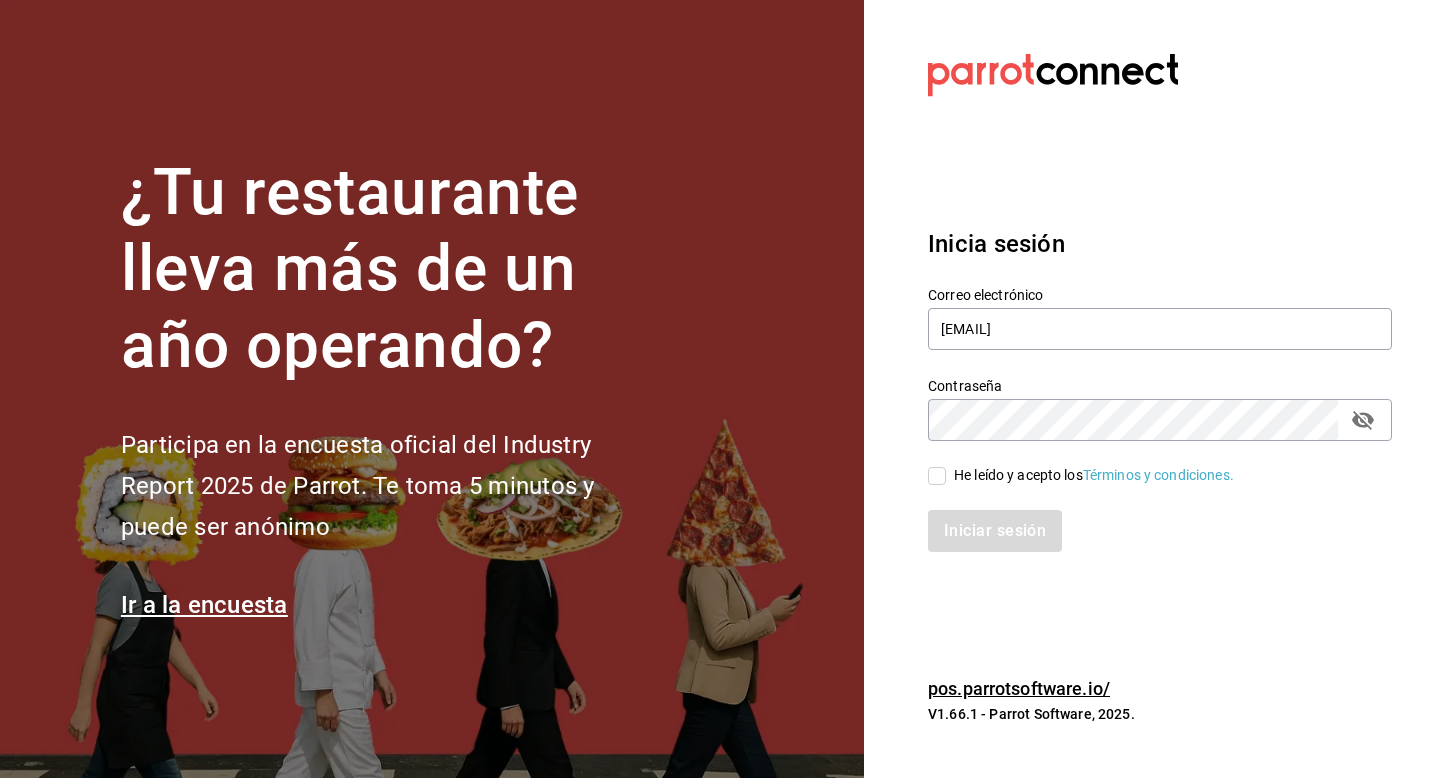 checkbox on "true" 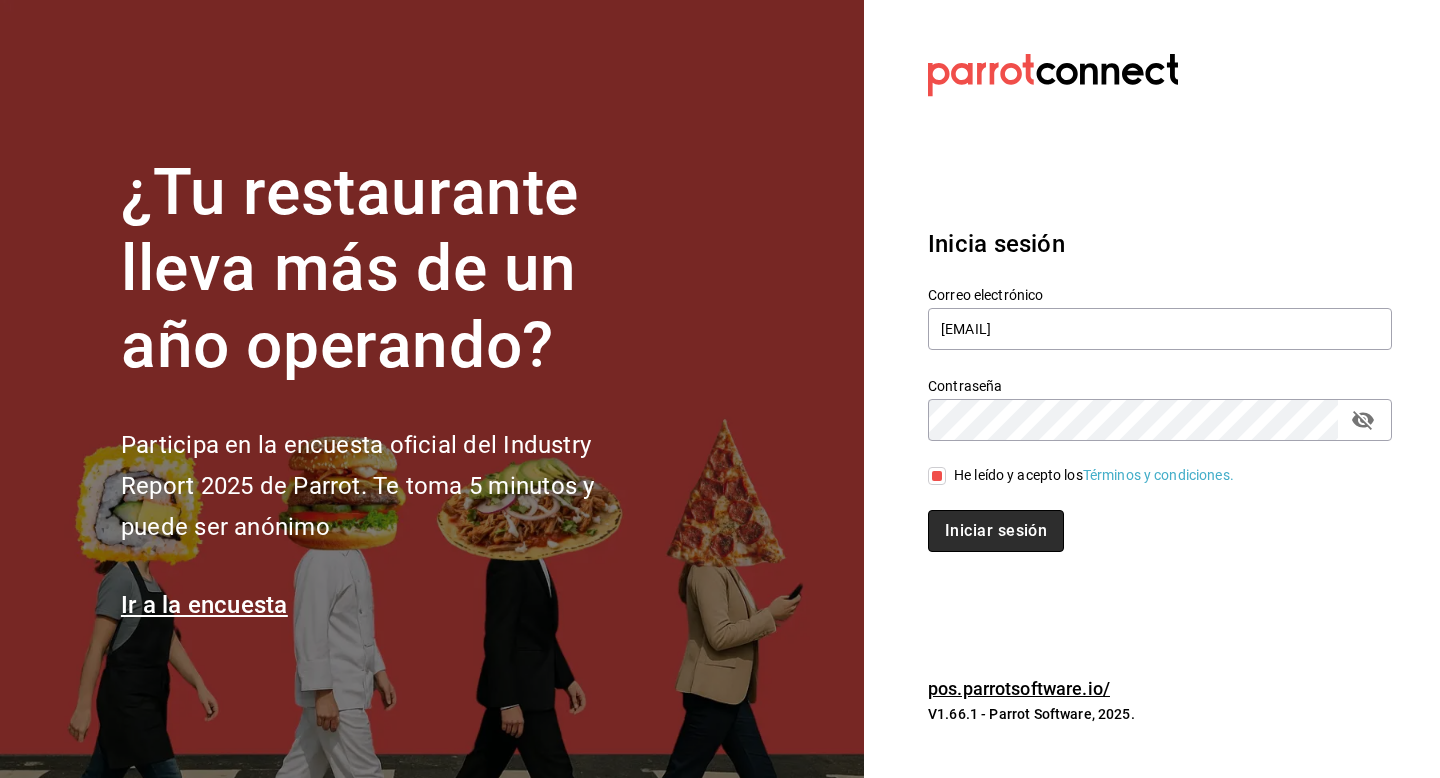 click on "Iniciar sesión" at bounding box center [996, 531] 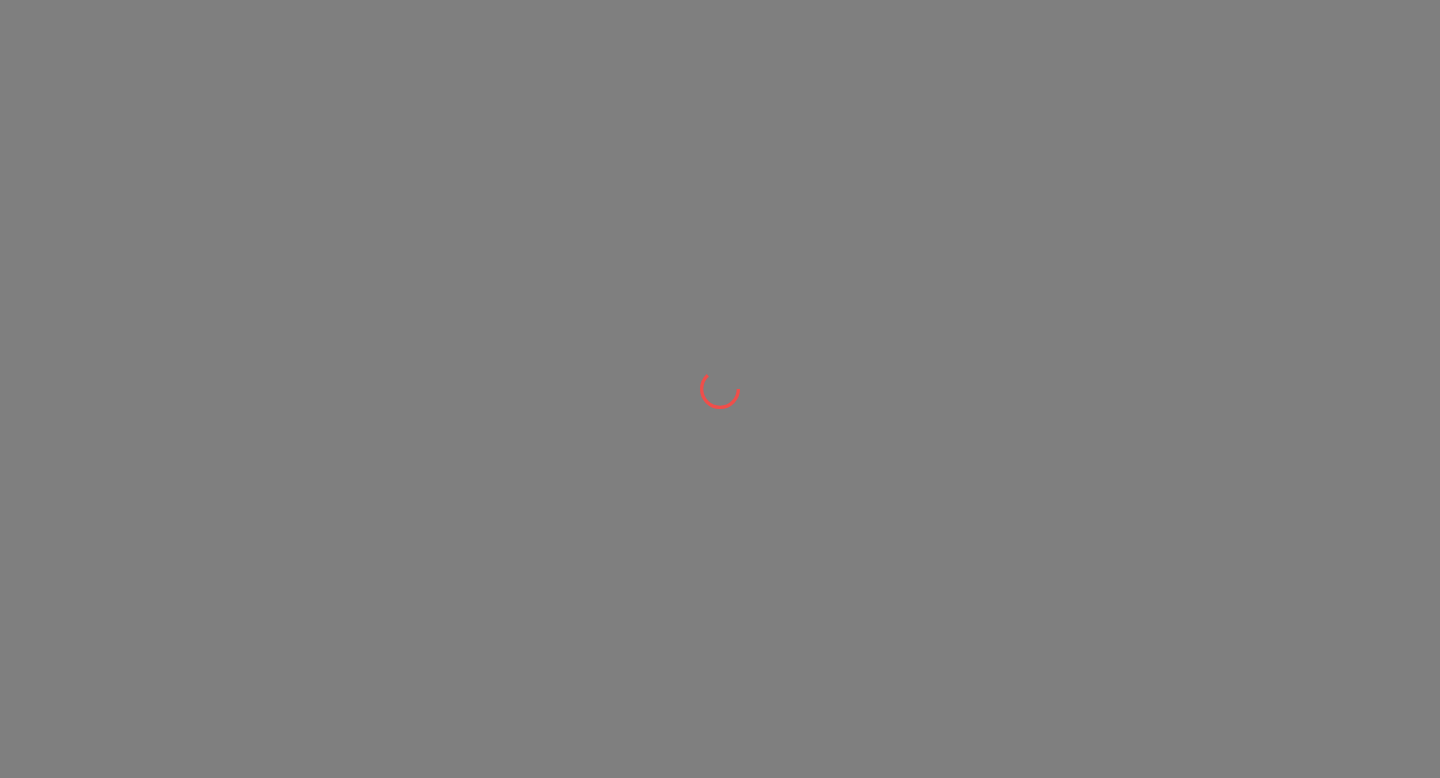 scroll, scrollTop: 0, scrollLeft: 0, axis: both 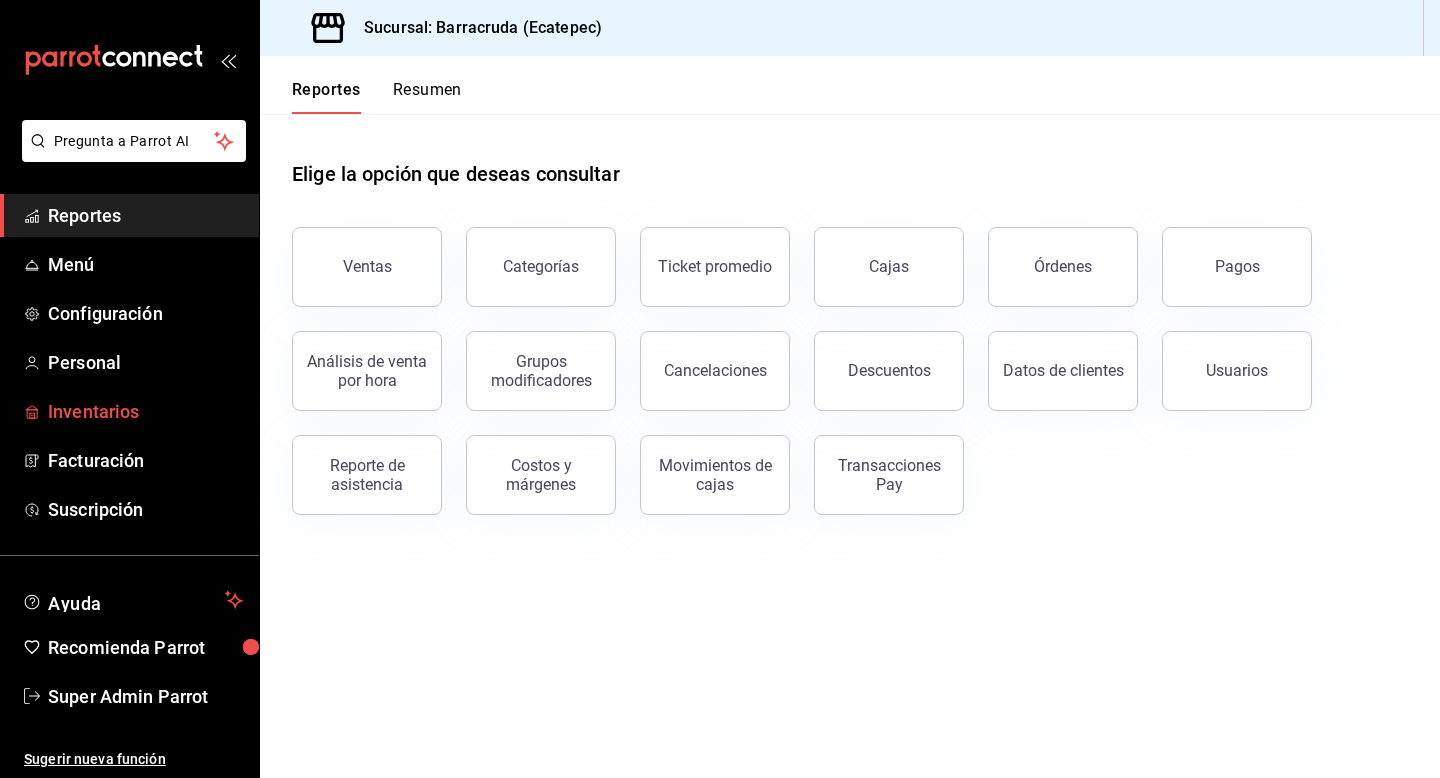 click on "Inventarios" at bounding box center [145, 411] 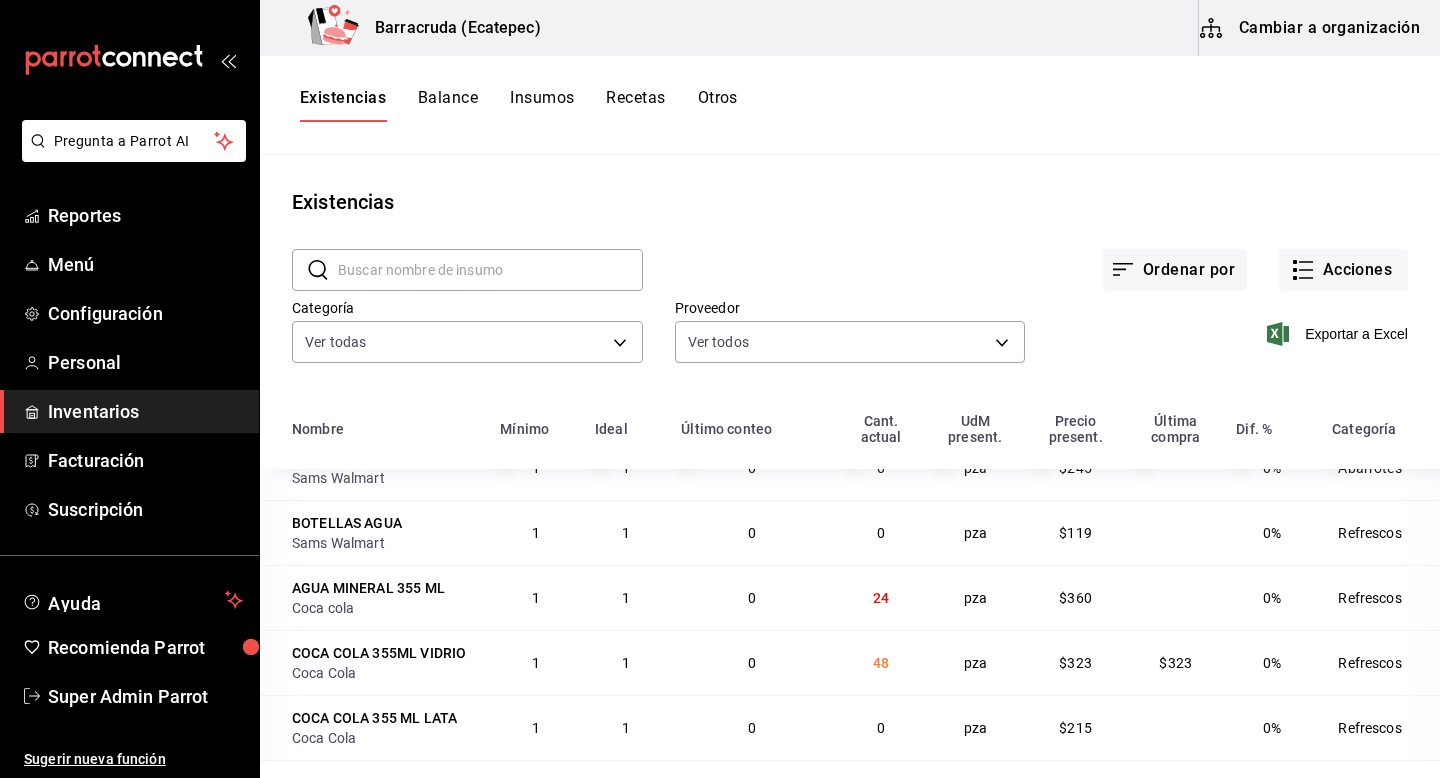 scroll, scrollTop: 699, scrollLeft: 0, axis: vertical 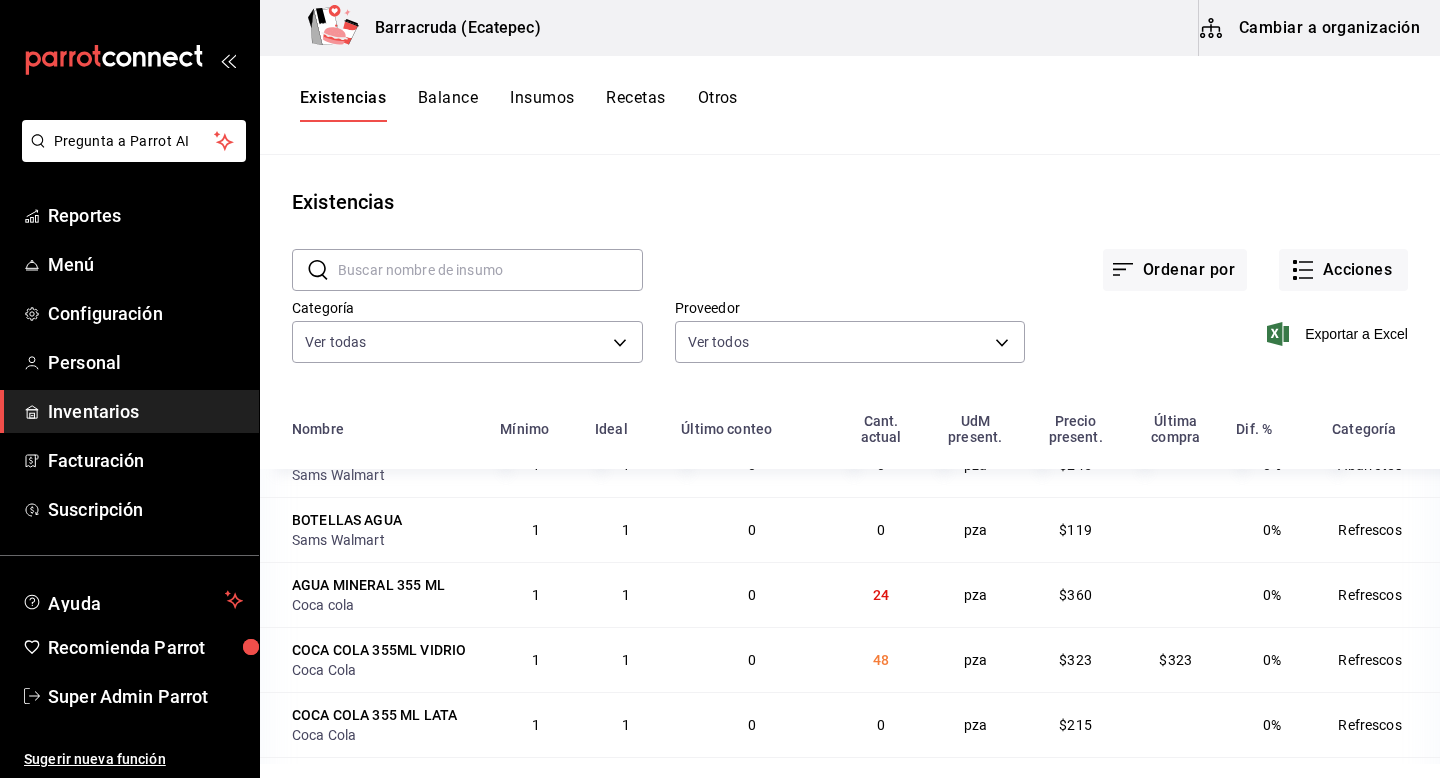 click on "Otros" at bounding box center [718, 105] 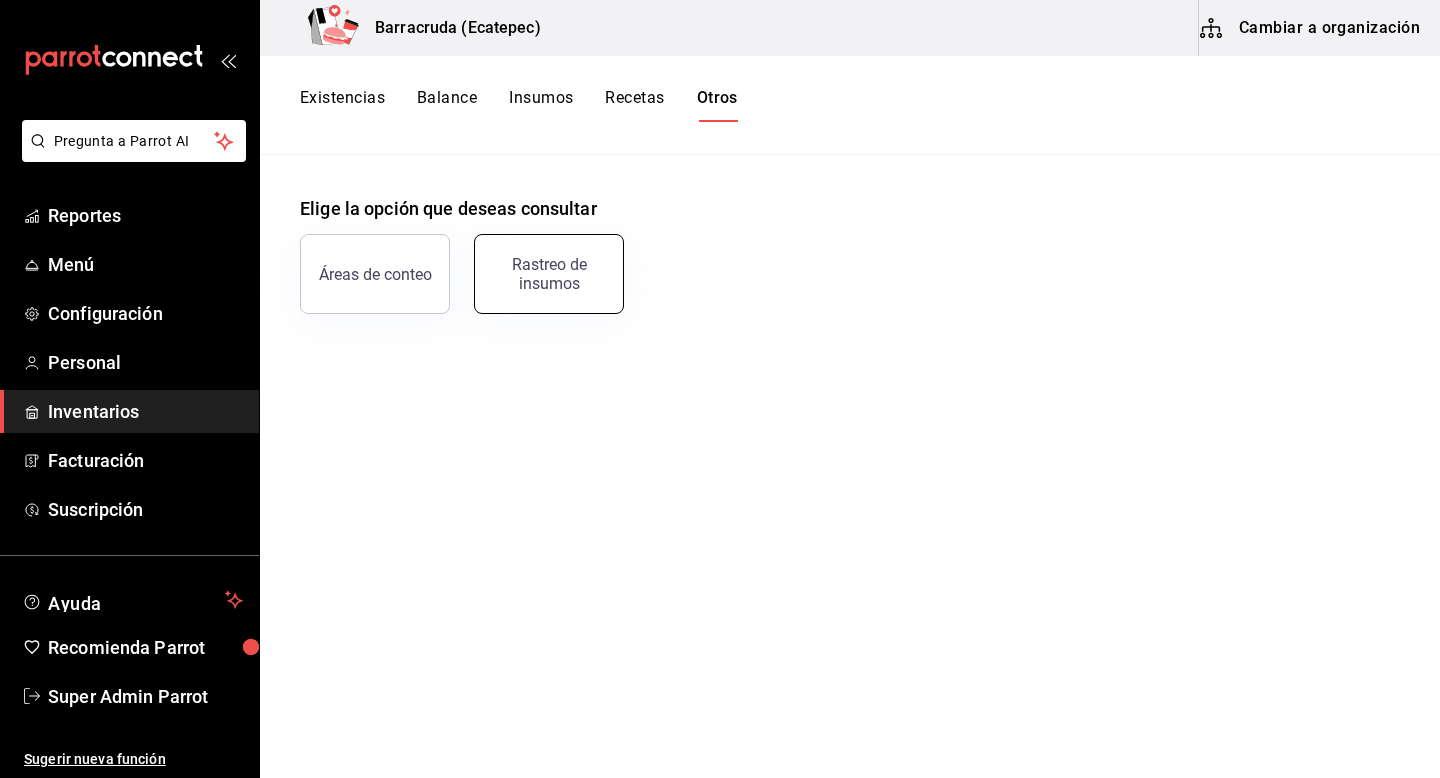 click on "Rastreo de insumos" at bounding box center (549, 274) 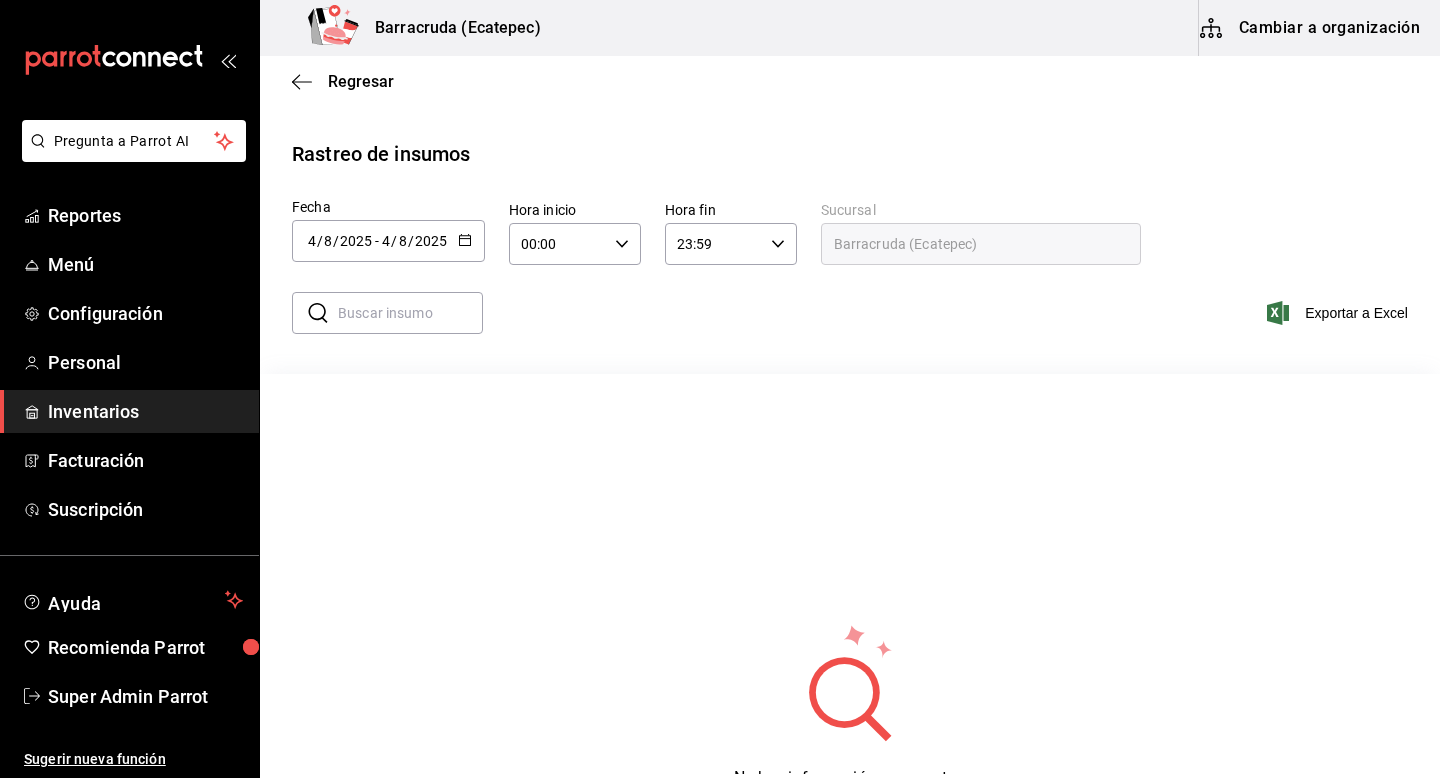 drag, startPoint x: 468, startPoint y: 235, endPoint x: 456, endPoint y: 245, distance: 15.6205 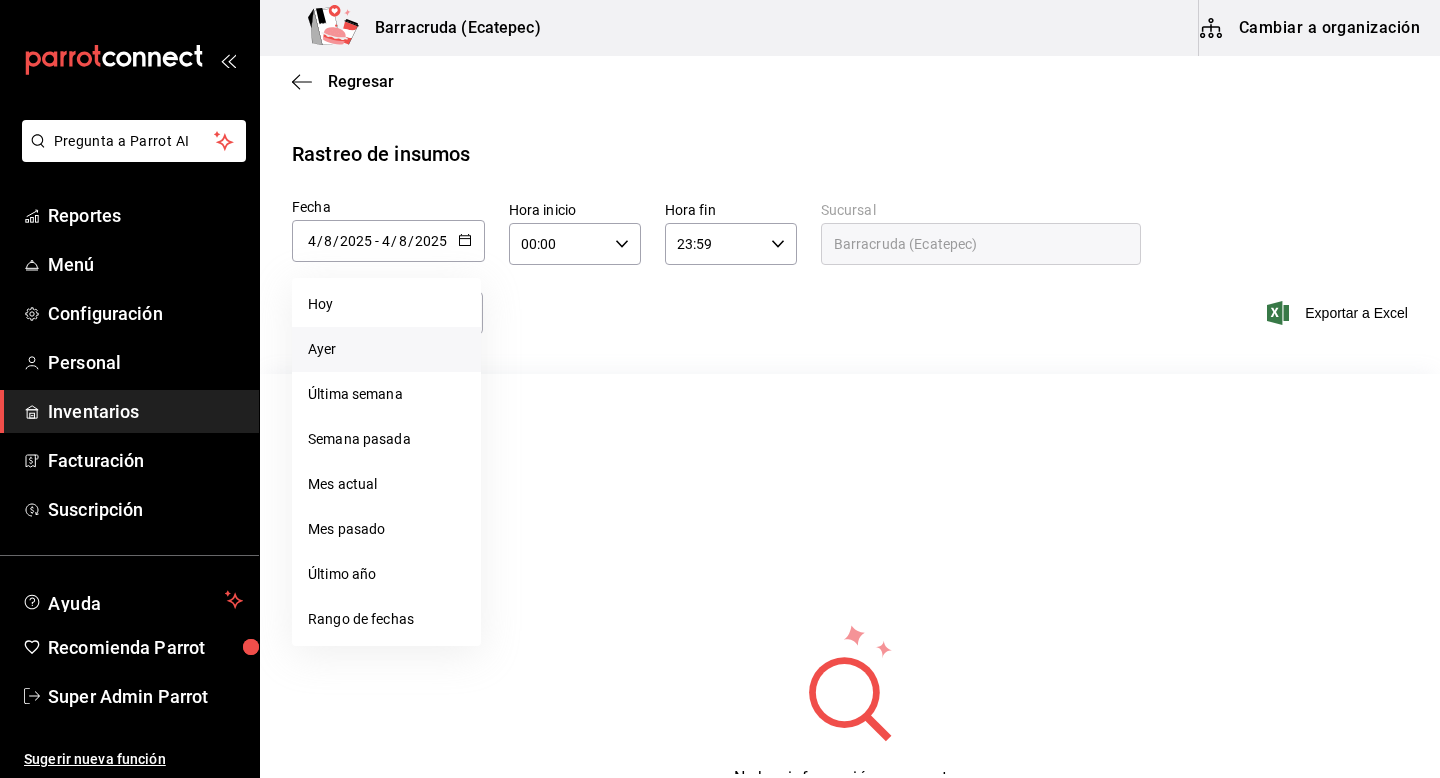 click on "Ayer" at bounding box center [386, 349] 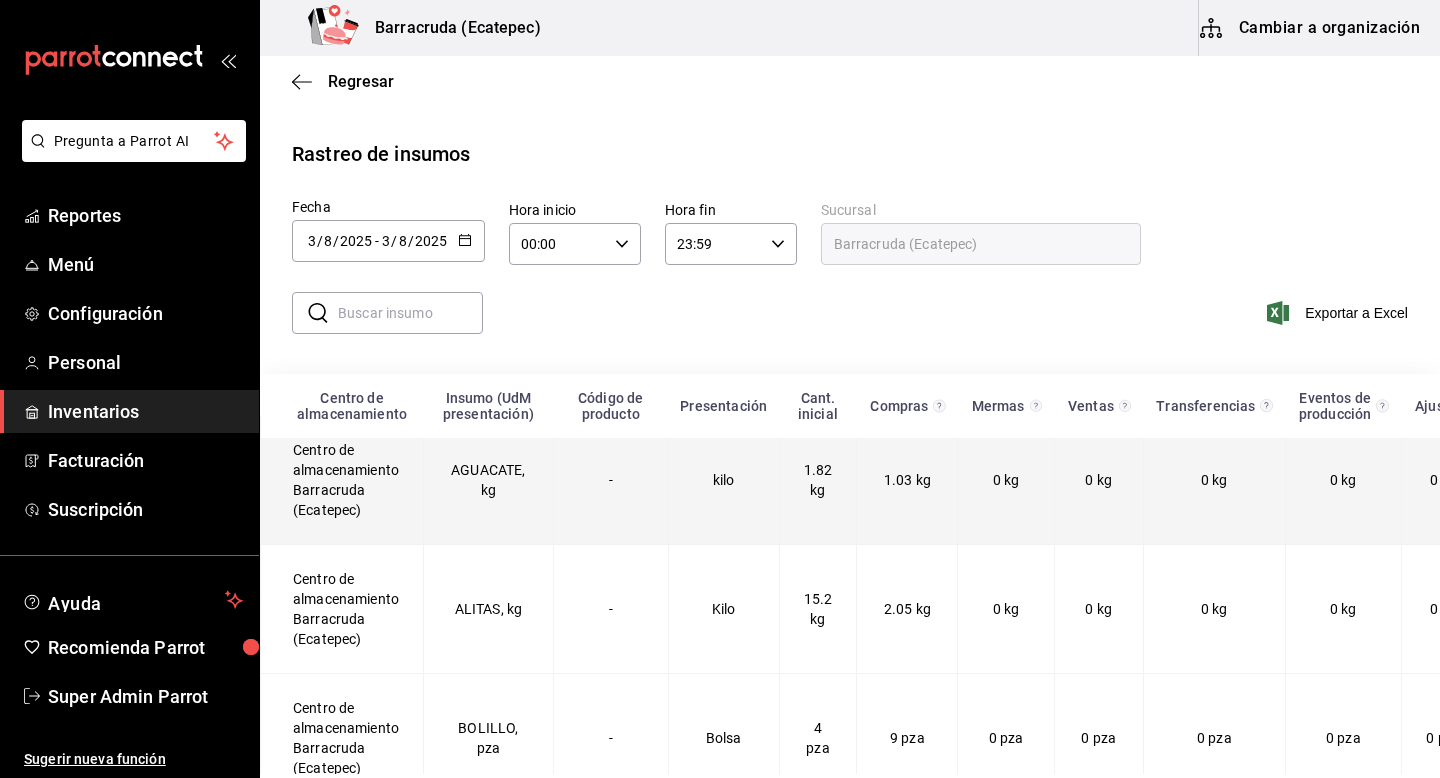 scroll, scrollTop: 0, scrollLeft: 0, axis: both 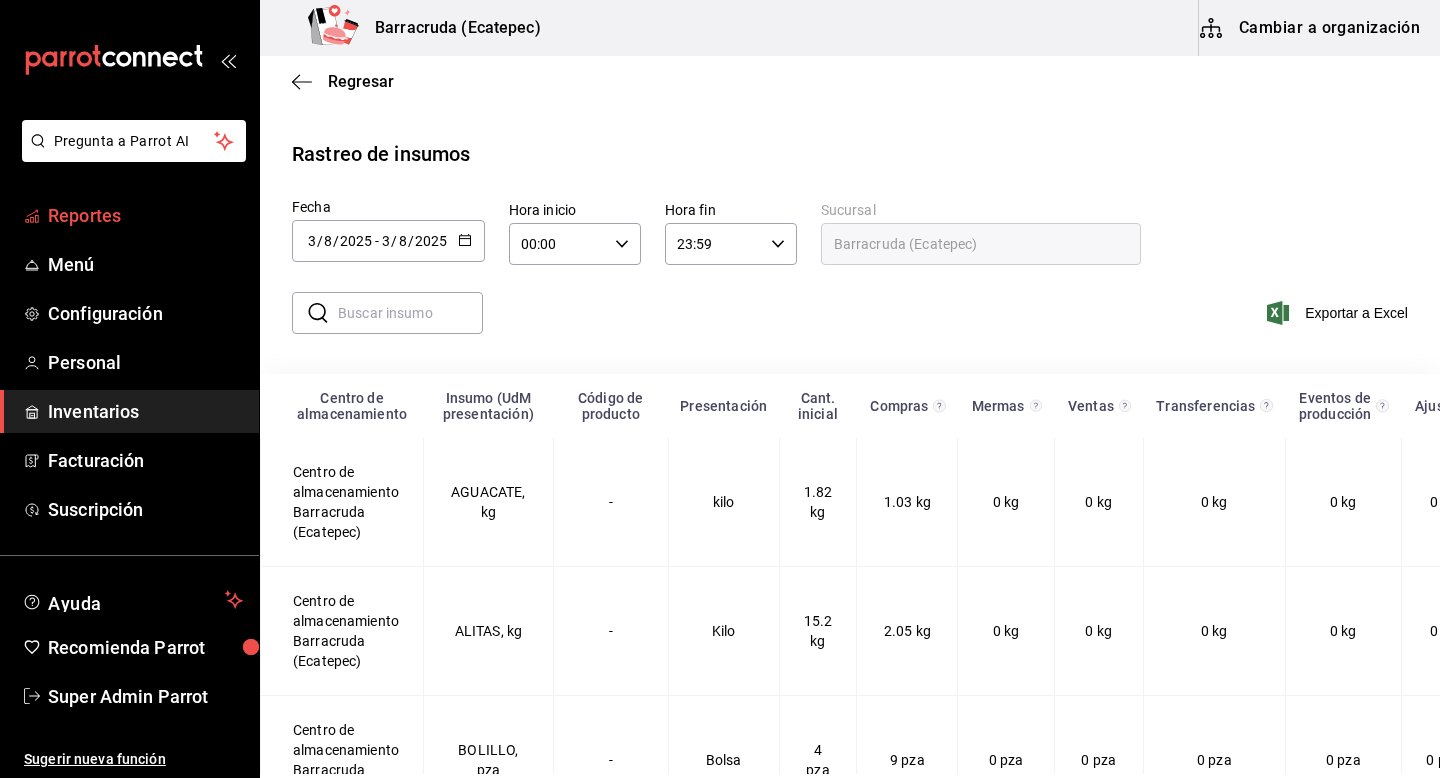 click on "Reportes" at bounding box center [145, 215] 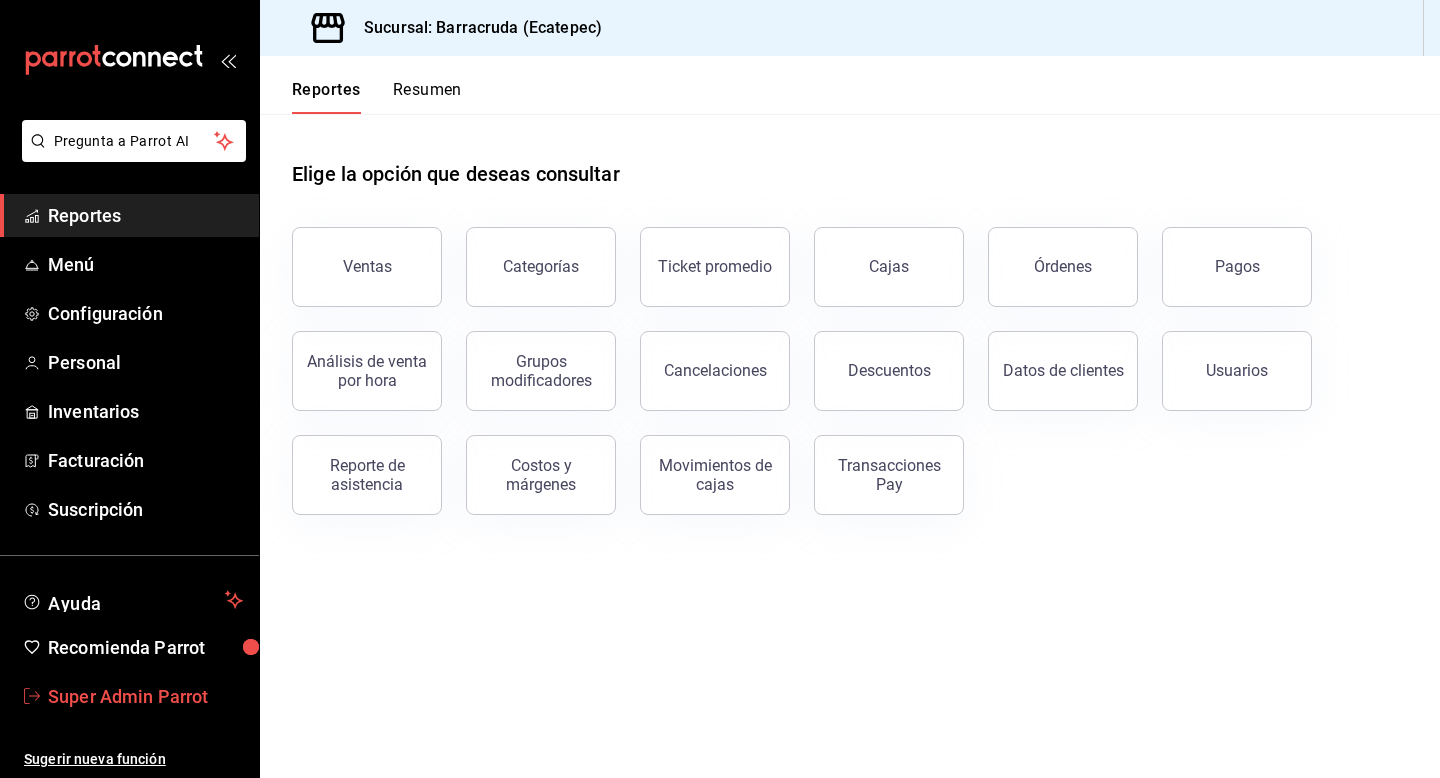 click on "Super Admin Parrot" at bounding box center (145, 696) 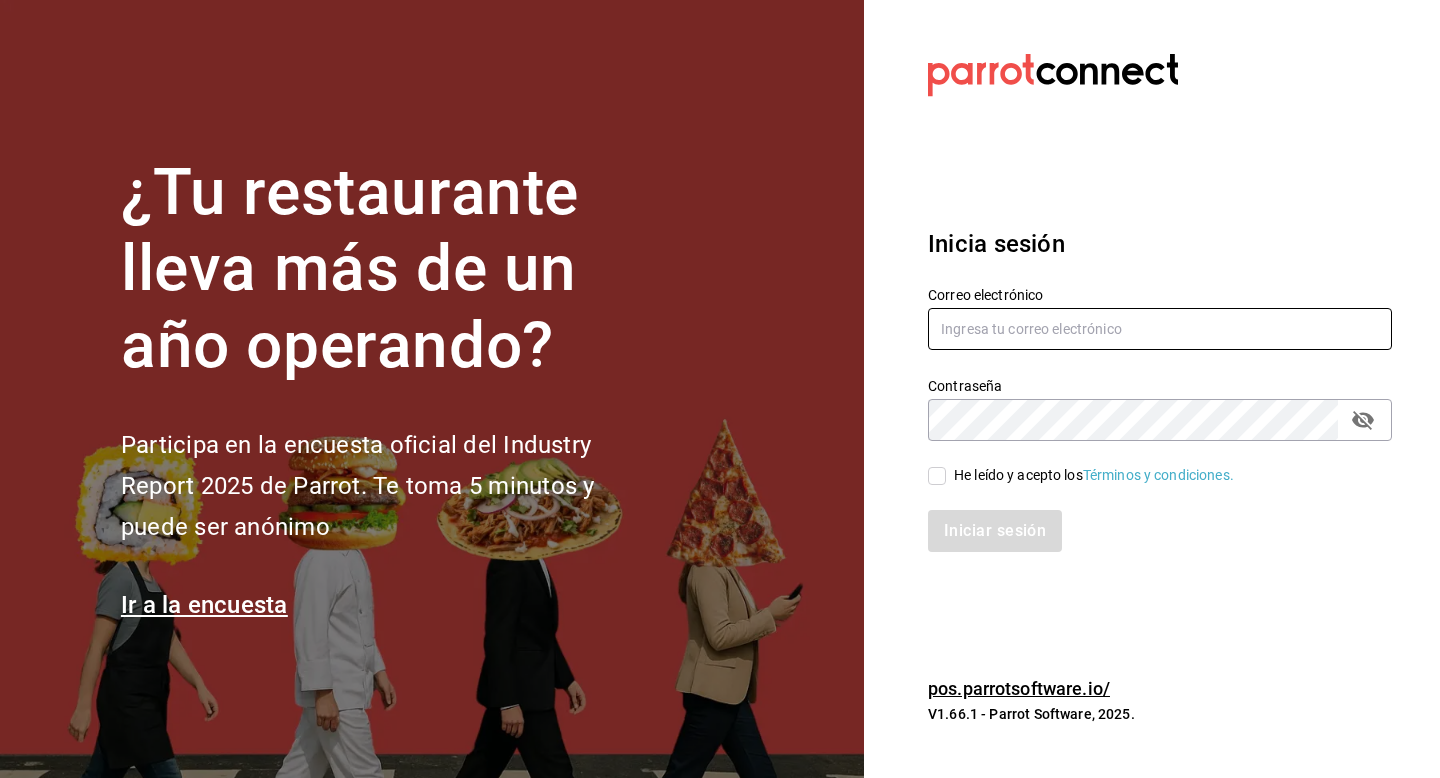 click at bounding box center [1160, 329] 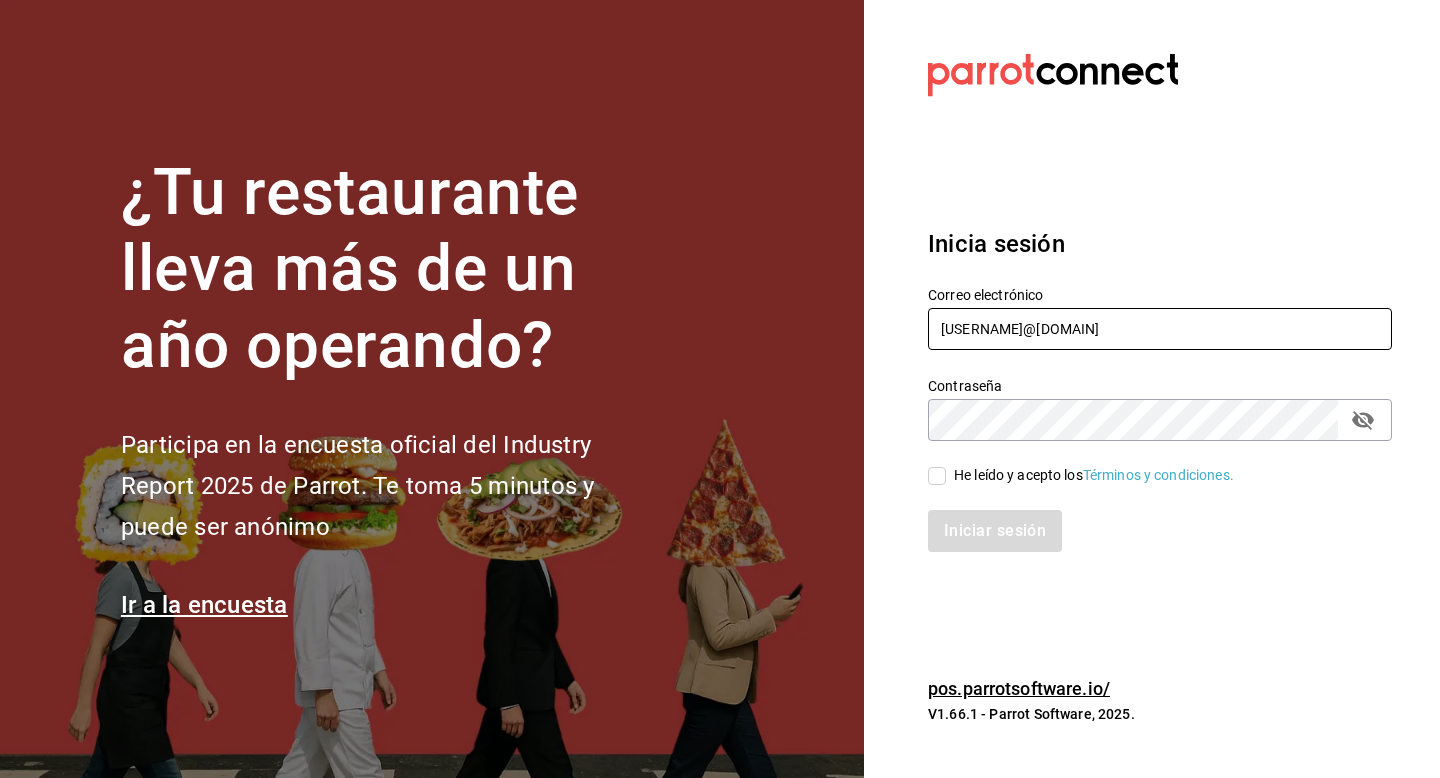type on "multiuser@tacosdonpedro.com" 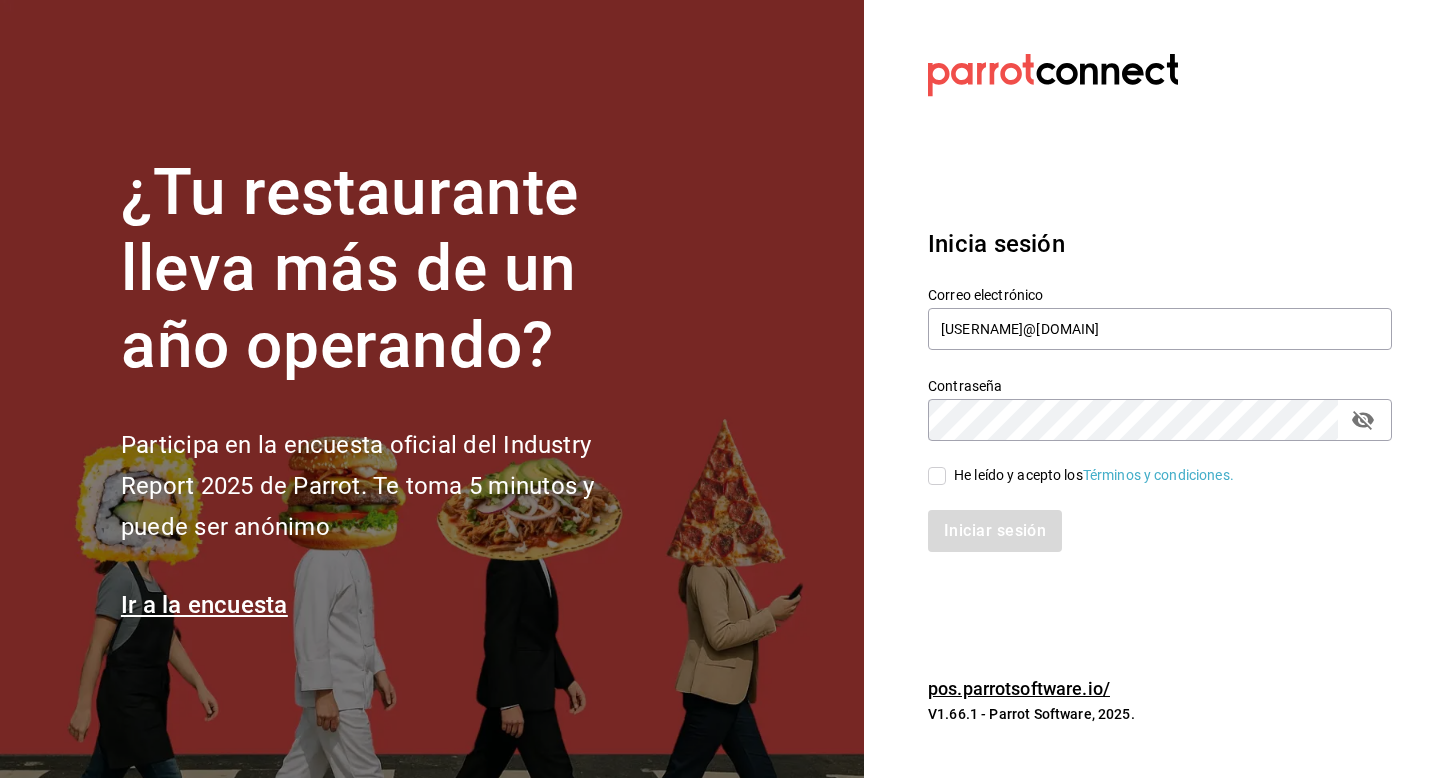 click on "He leído y acepto los  Términos y condiciones." at bounding box center (1090, 475) 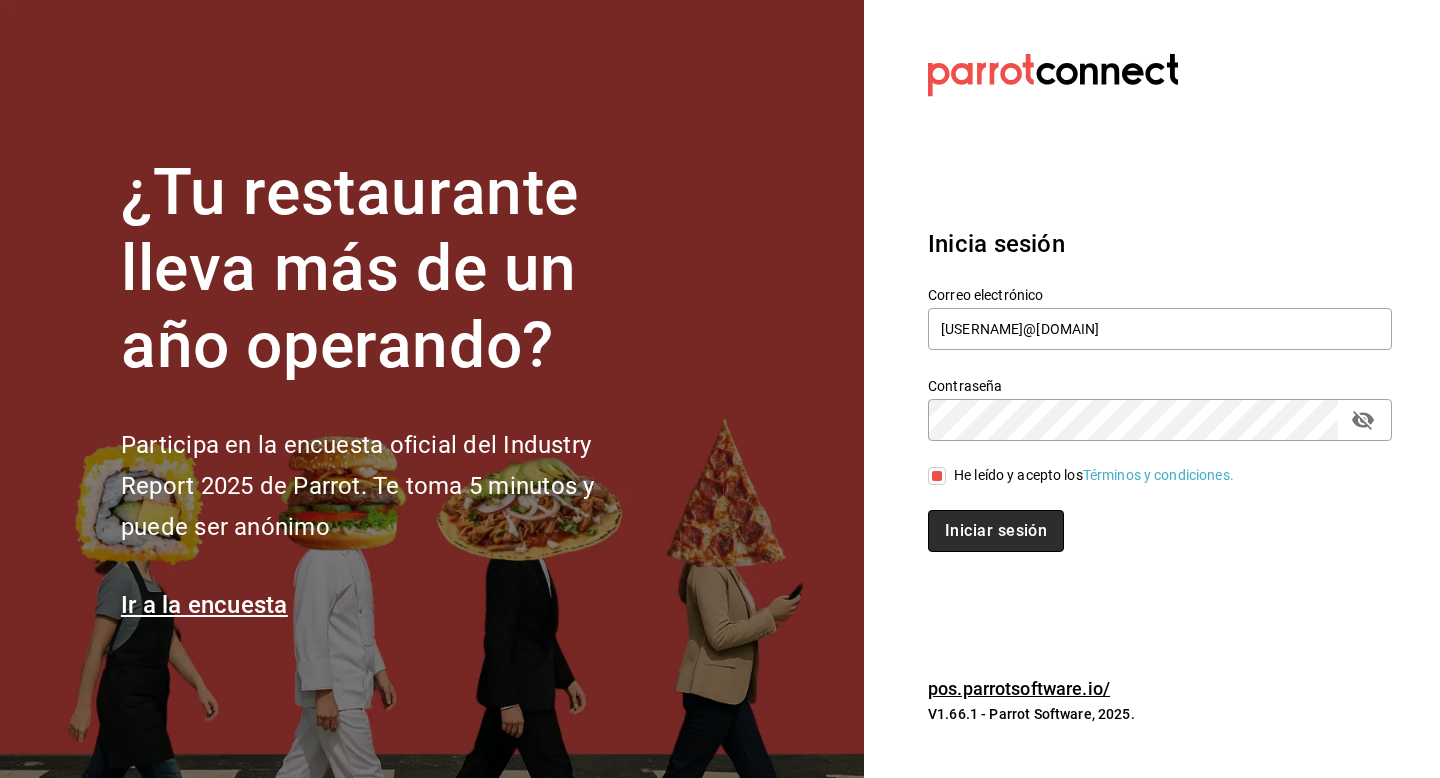 click on "Iniciar sesión" at bounding box center (996, 531) 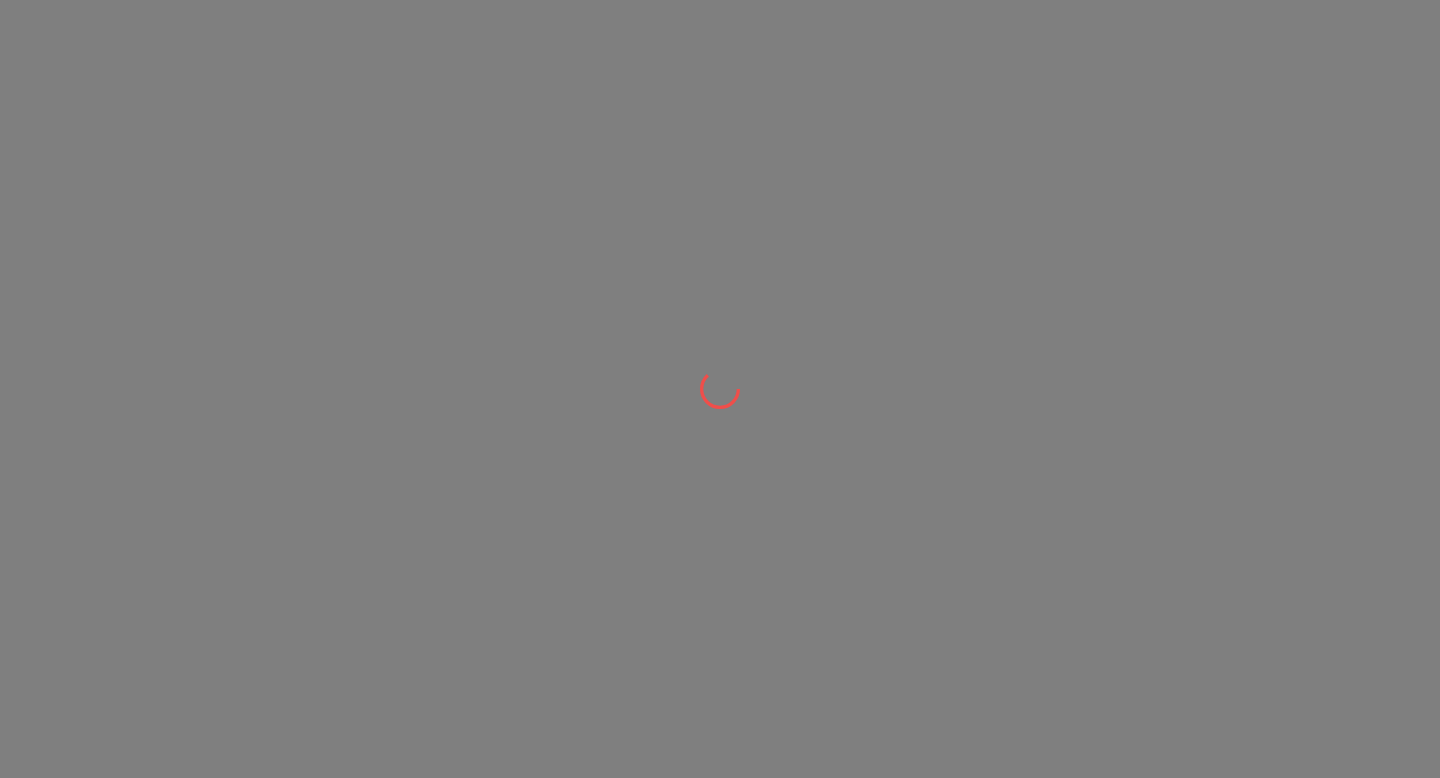 scroll, scrollTop: 0, scrollLeft: 0, axis: both 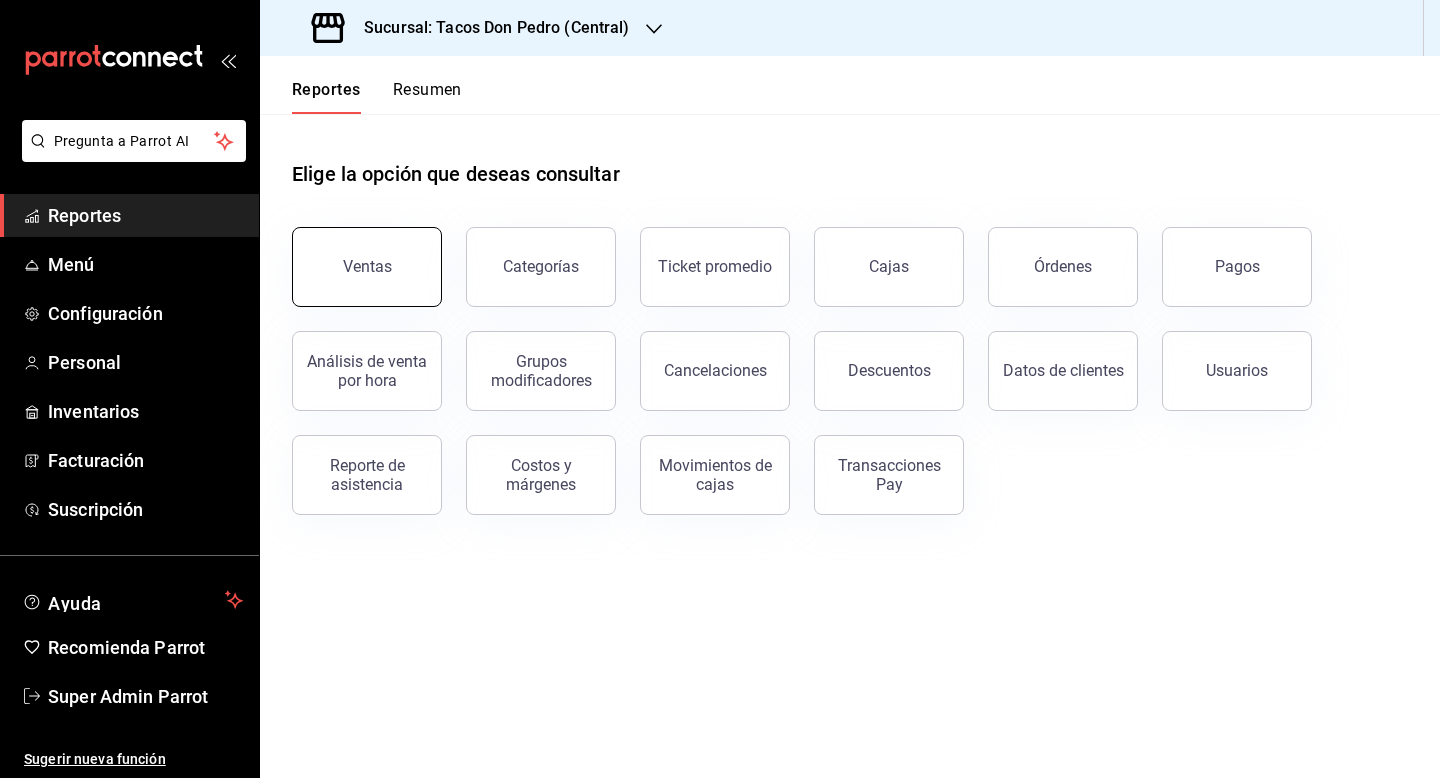 click on "Ventas" at bounding box center [367, 266] 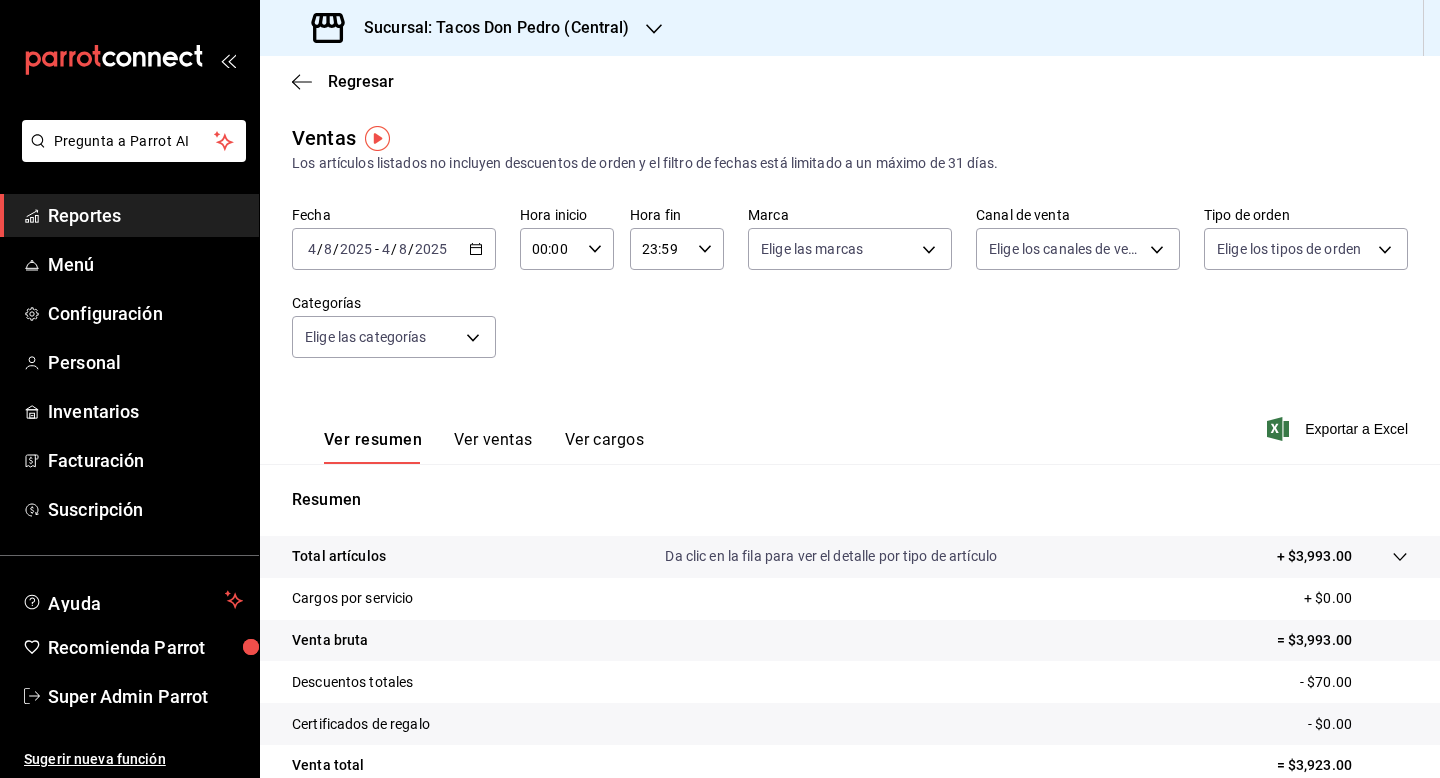 click on "Ver ventas" at bounding box center [493, 447] 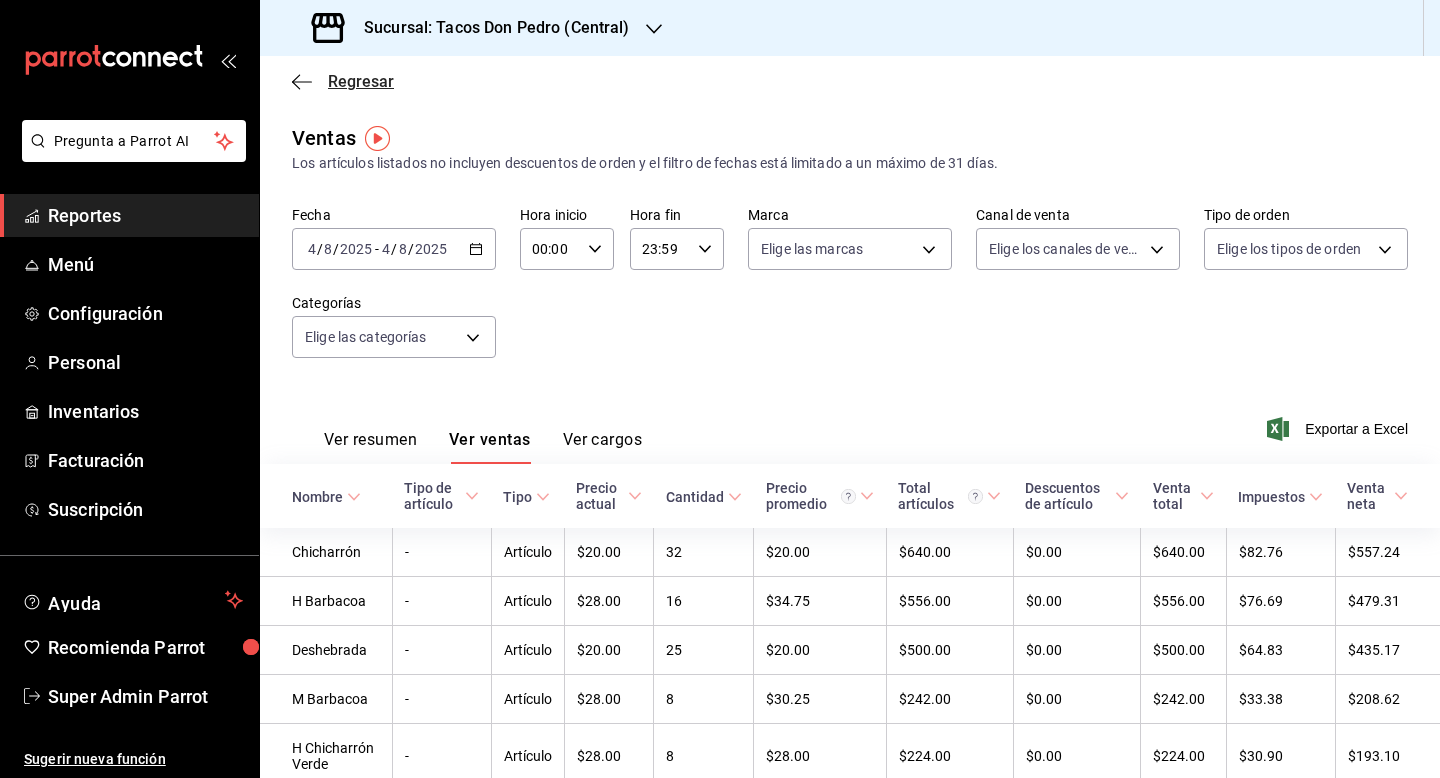 click on "Regresar" at bounding box center [361, 81] 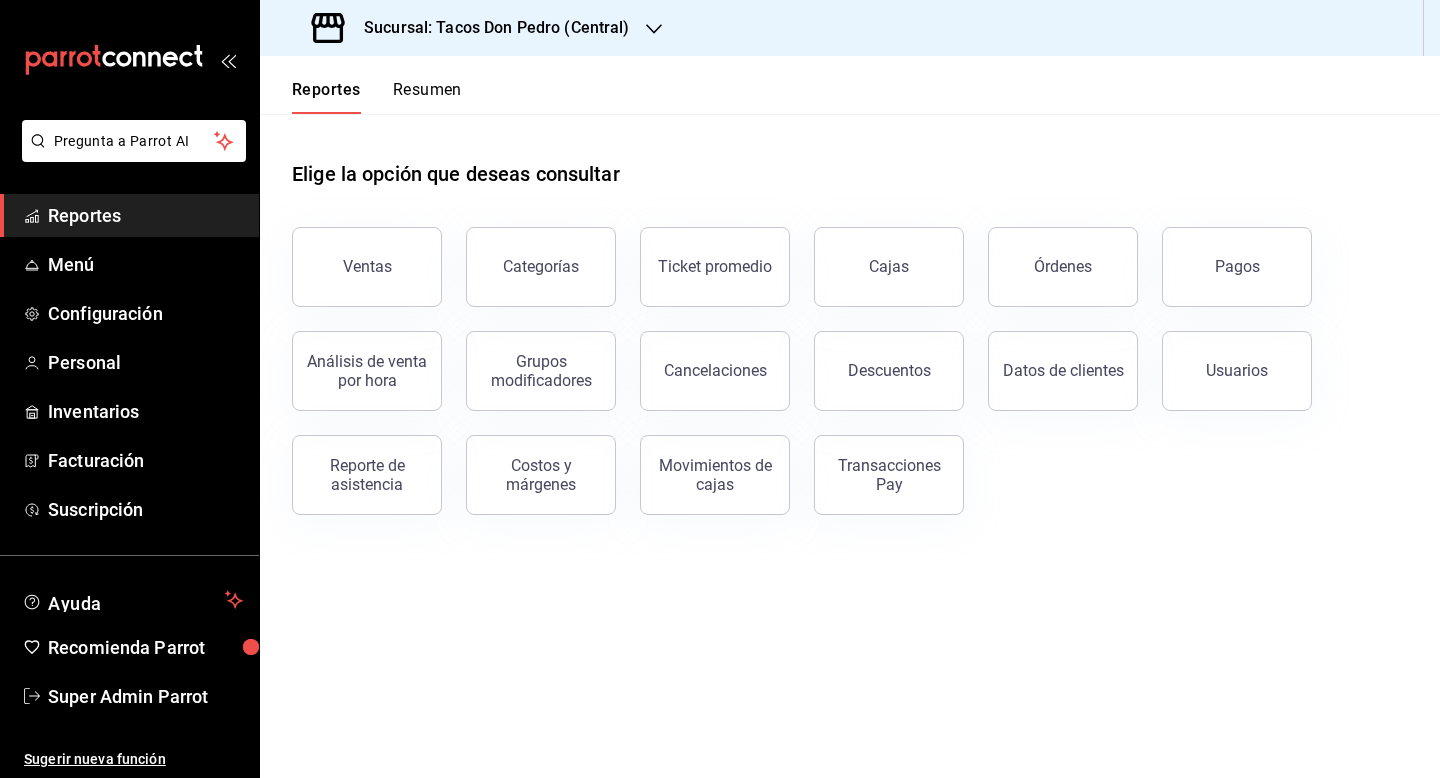 click on "Resumen" at bounding box center (427, 97) 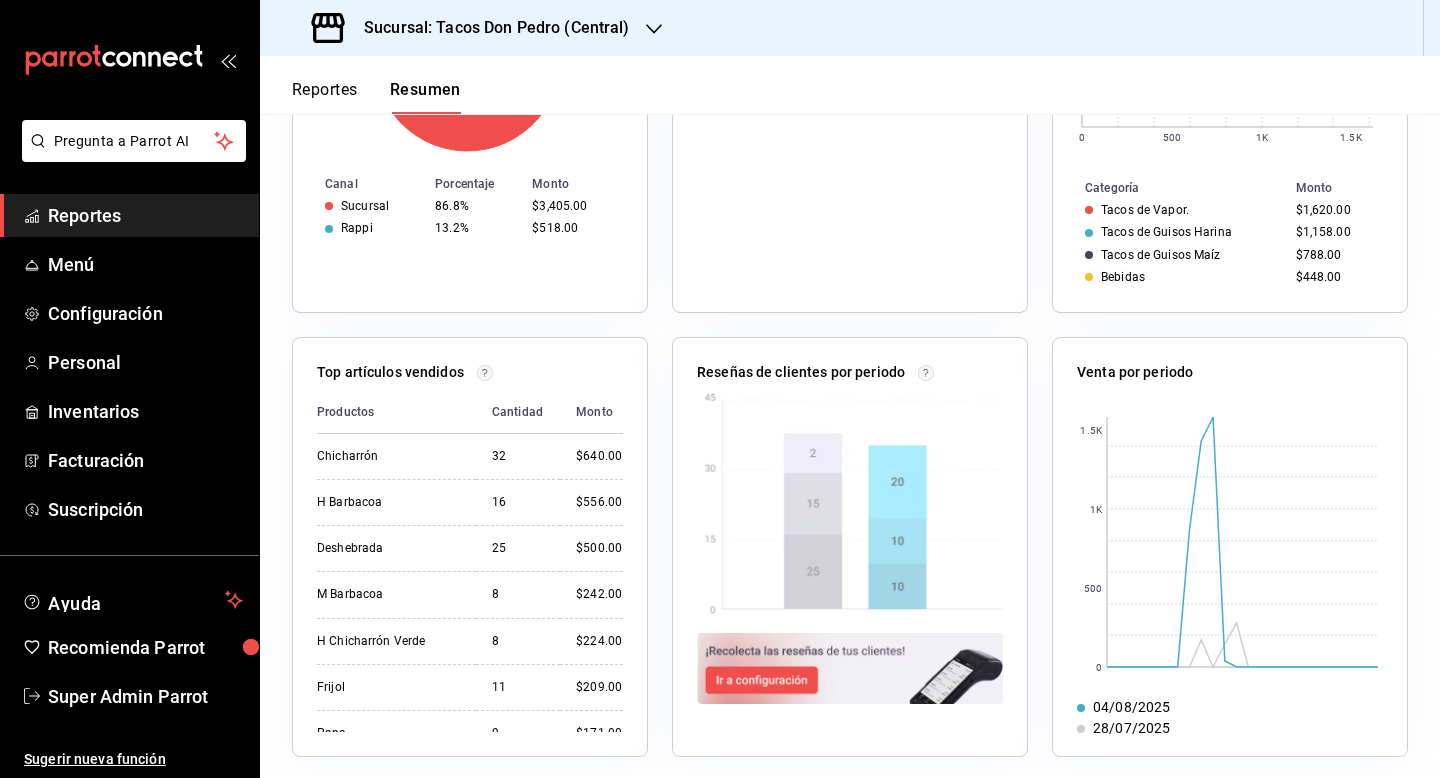 scroll, scrollTop: 0, scrollLeft: 0, axis: both 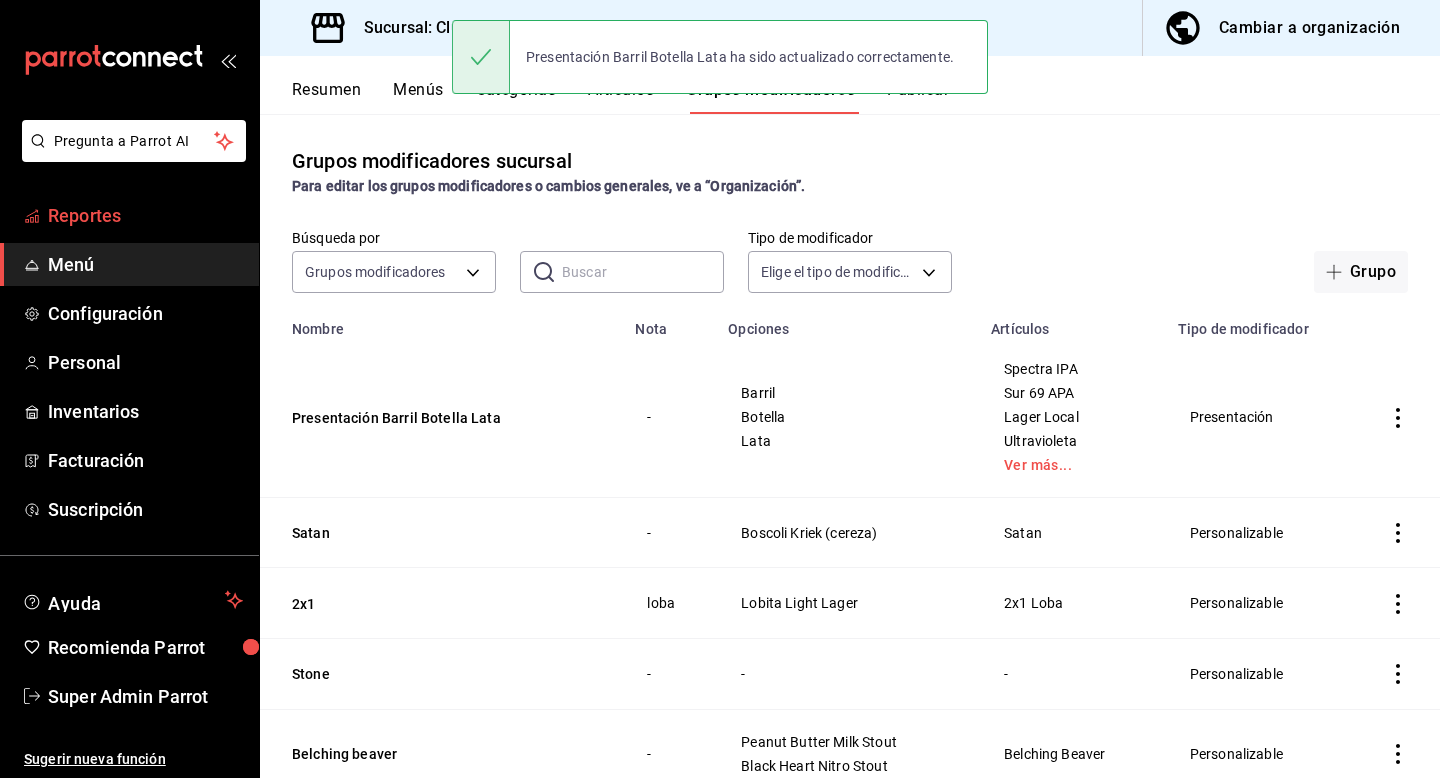 click on "Reportes" at bounding box center [129, 215] 